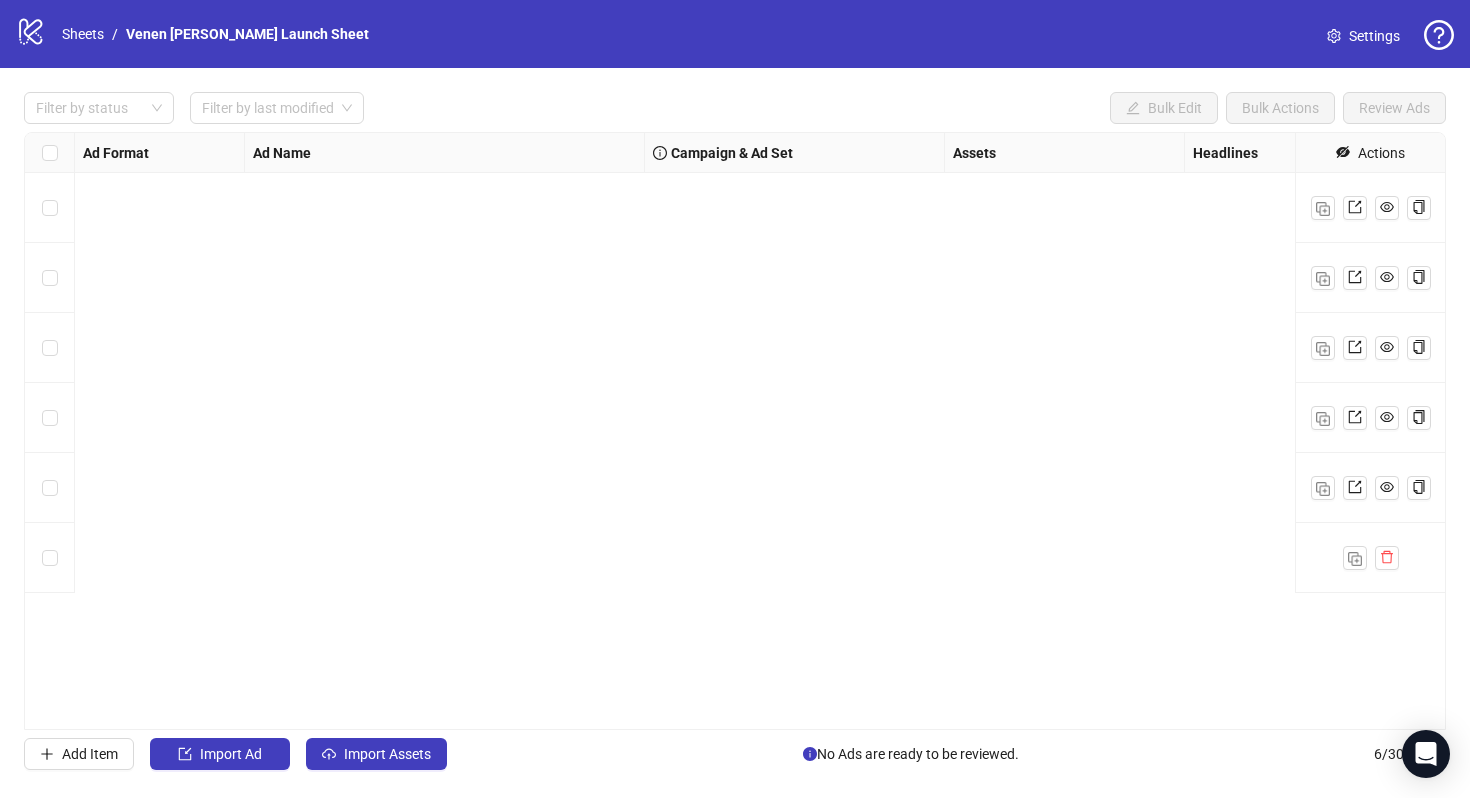 scroll, scrollTop: 0, scrollLeft: 0, axis: both 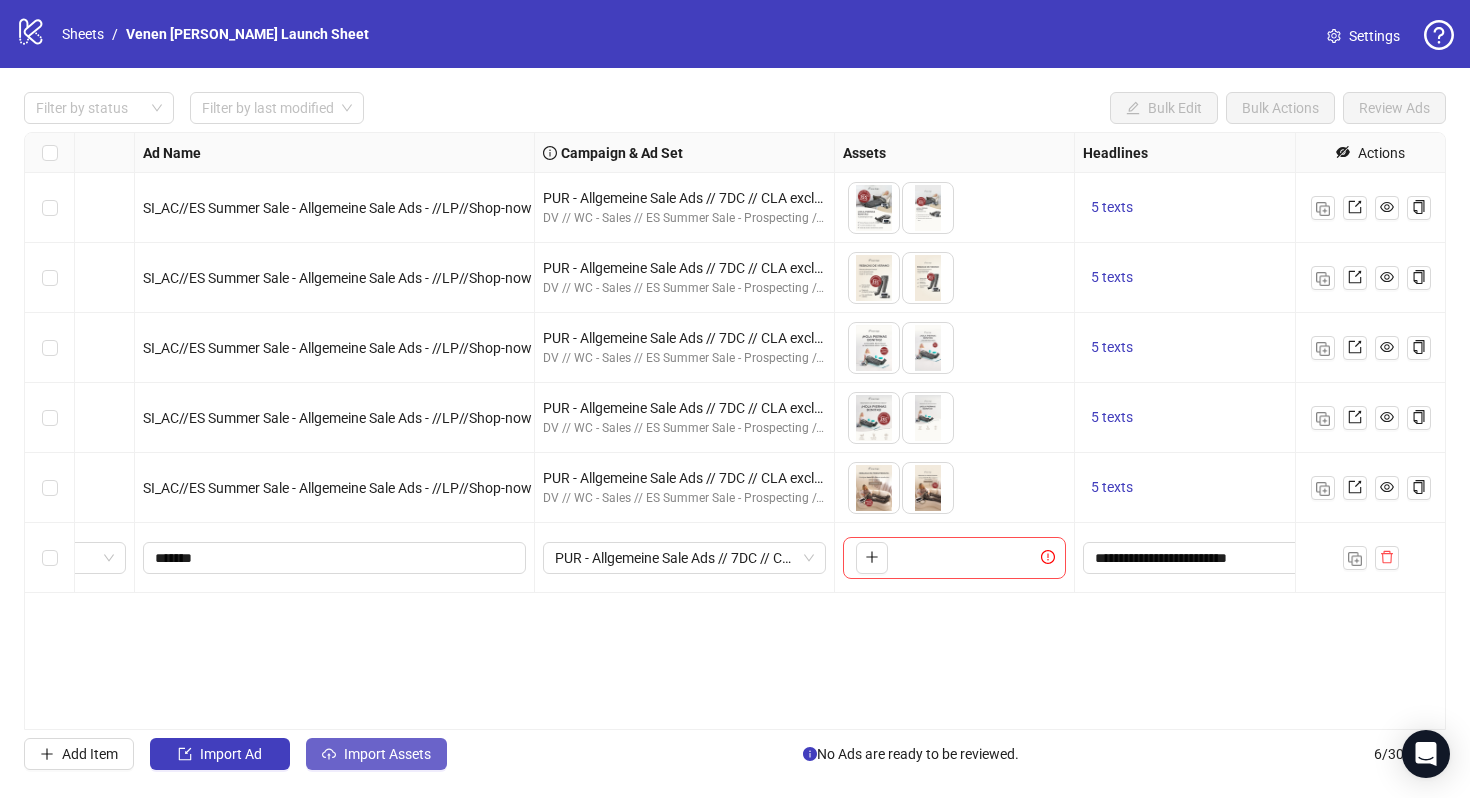 click on "Import Assets" at bounding box center (387, 754) 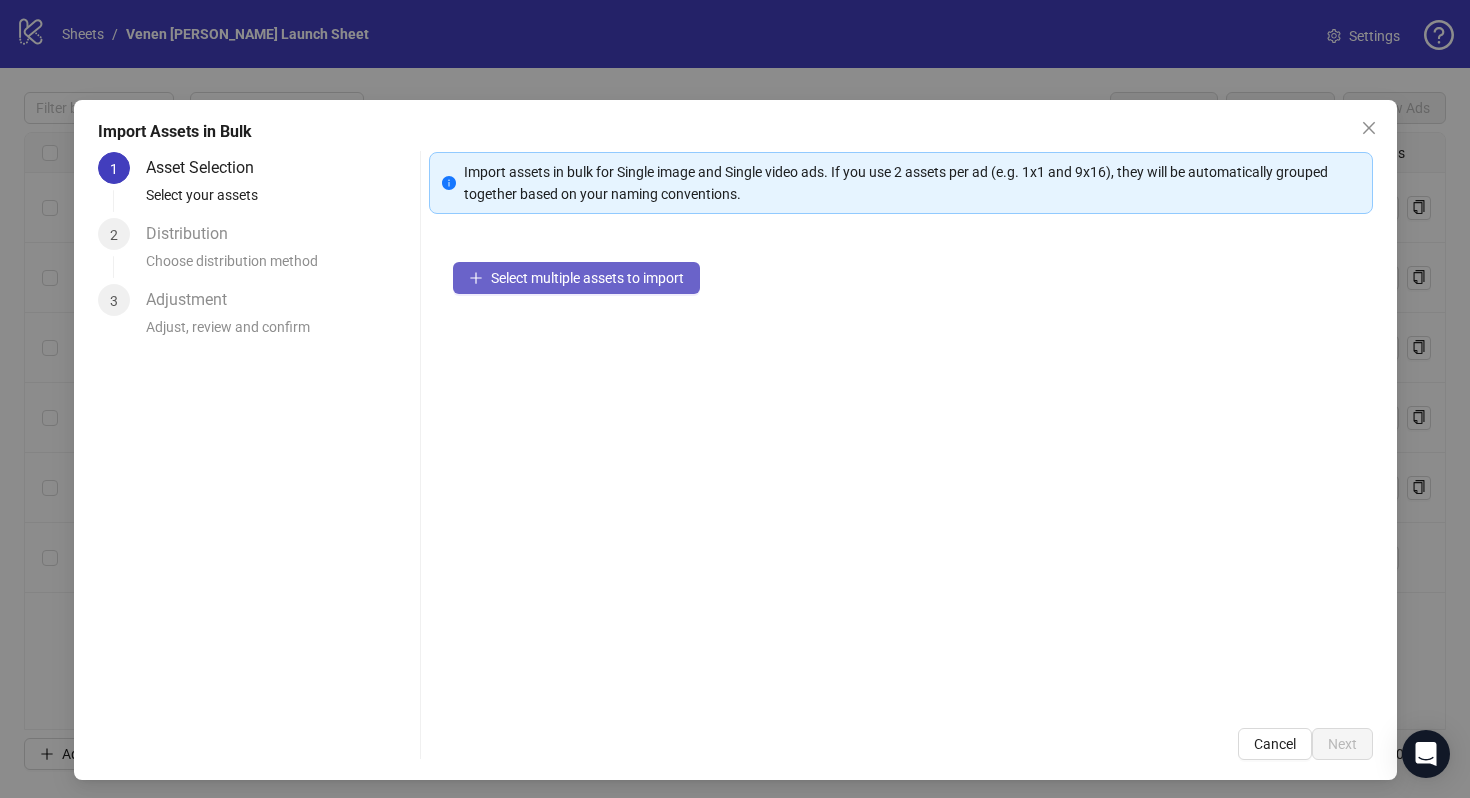 click on "Select multiple assets to import" at bounding box center [587, 278] 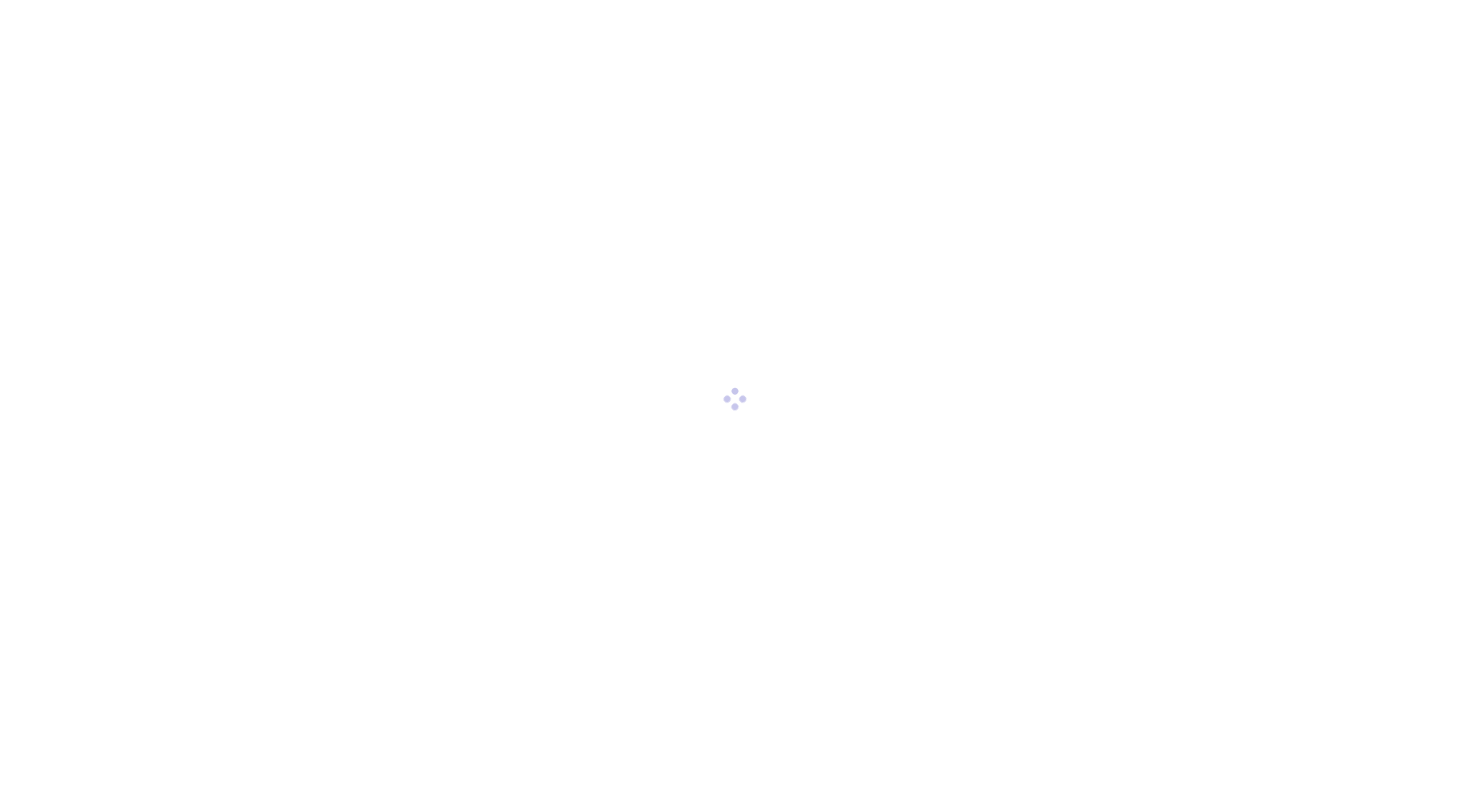 scroll, scrollTop: 0, scrollLeft: 0, axis: both 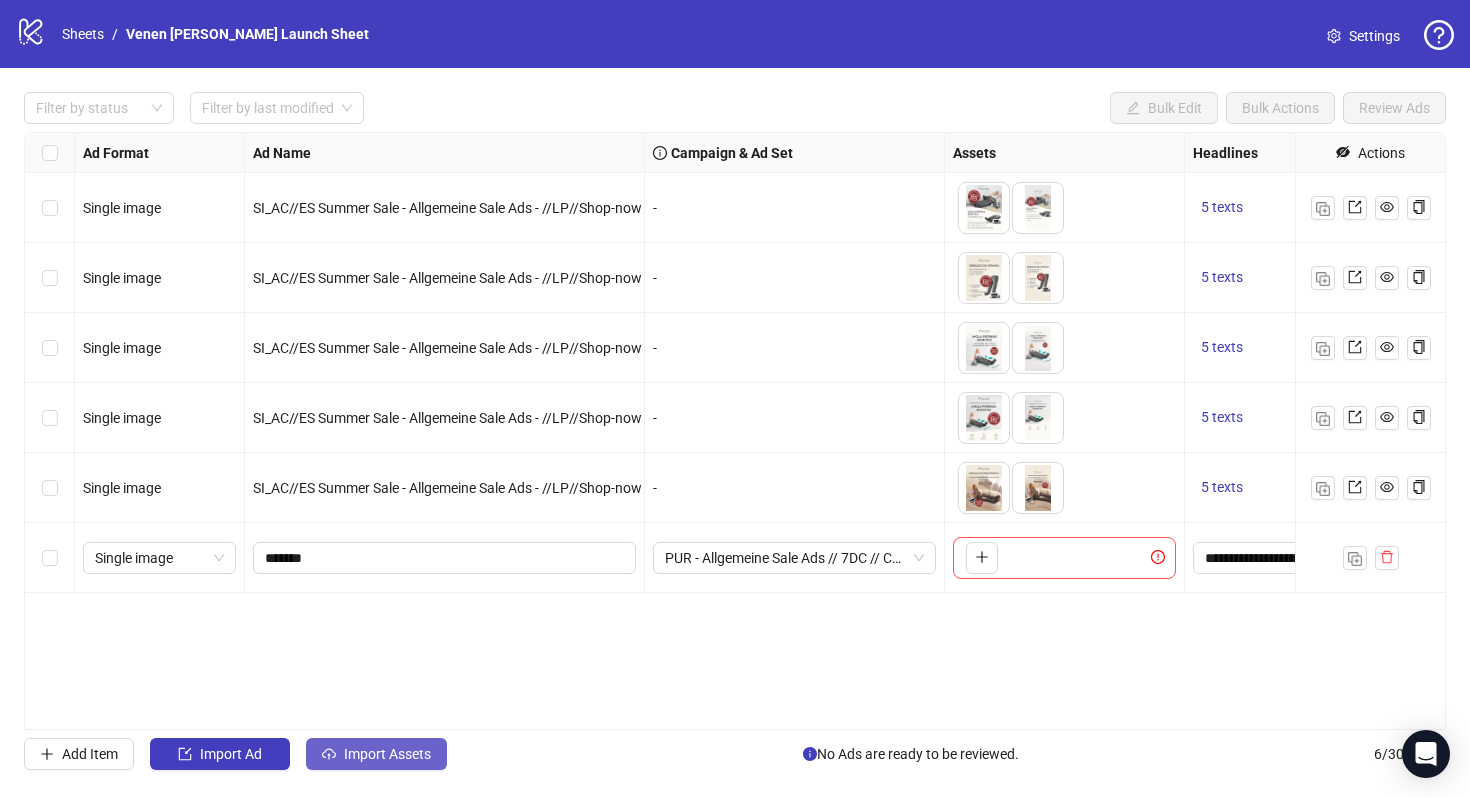 click on "Import Assets" at bounding box center [387, 754] 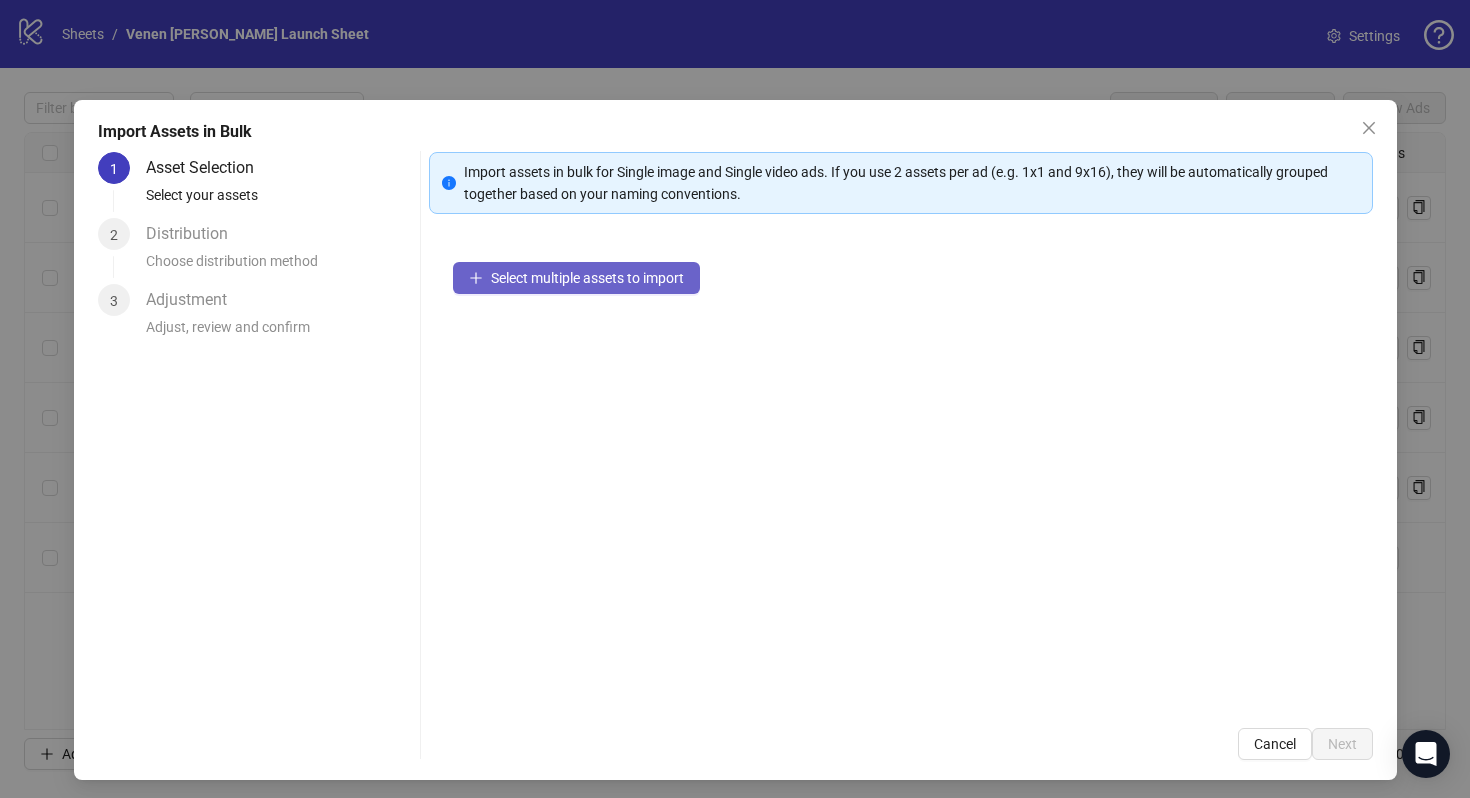 click on "Select multiple assets to import" at bounding box center (587, 278) 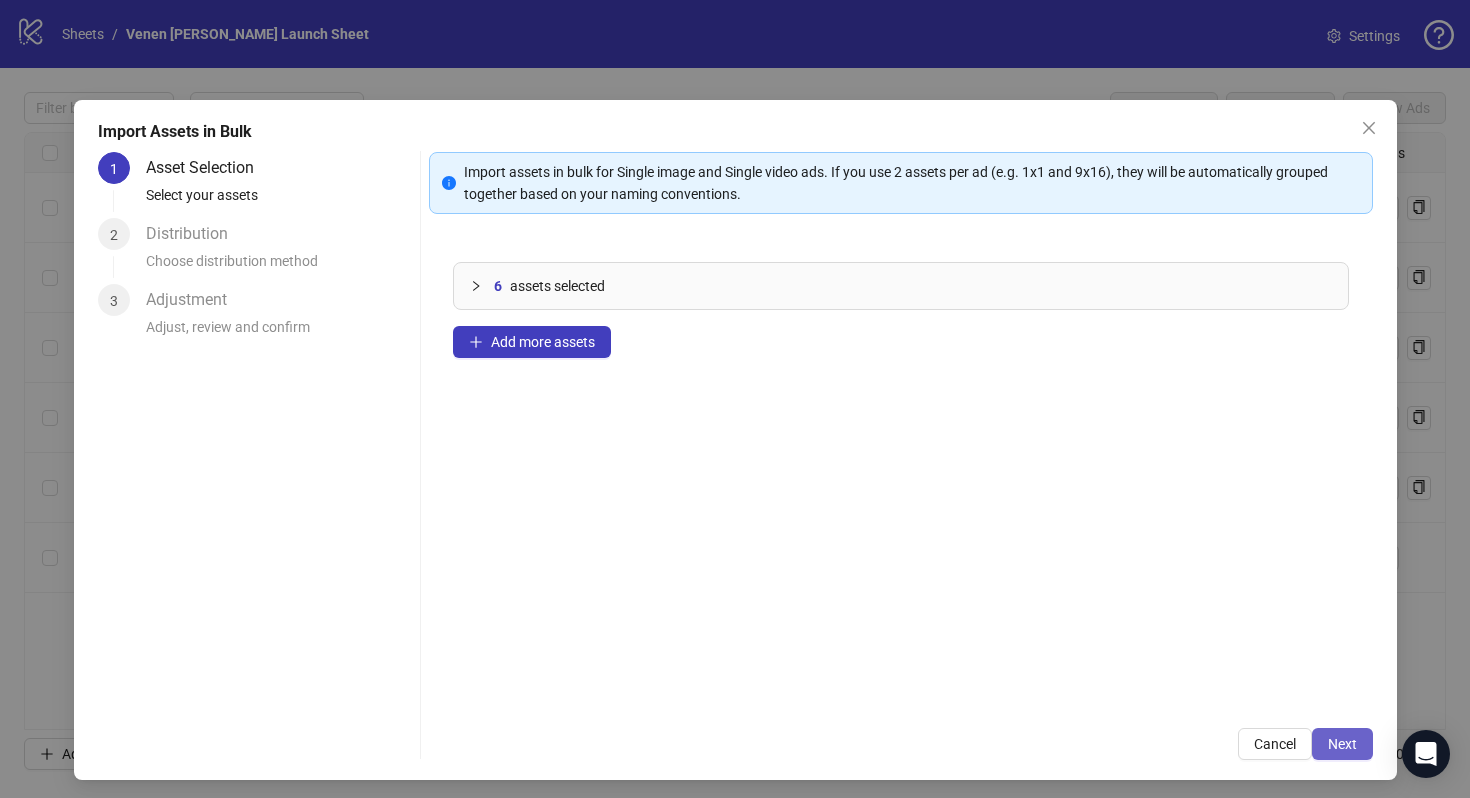 click on "Next" at bounding box center (1342, 744) 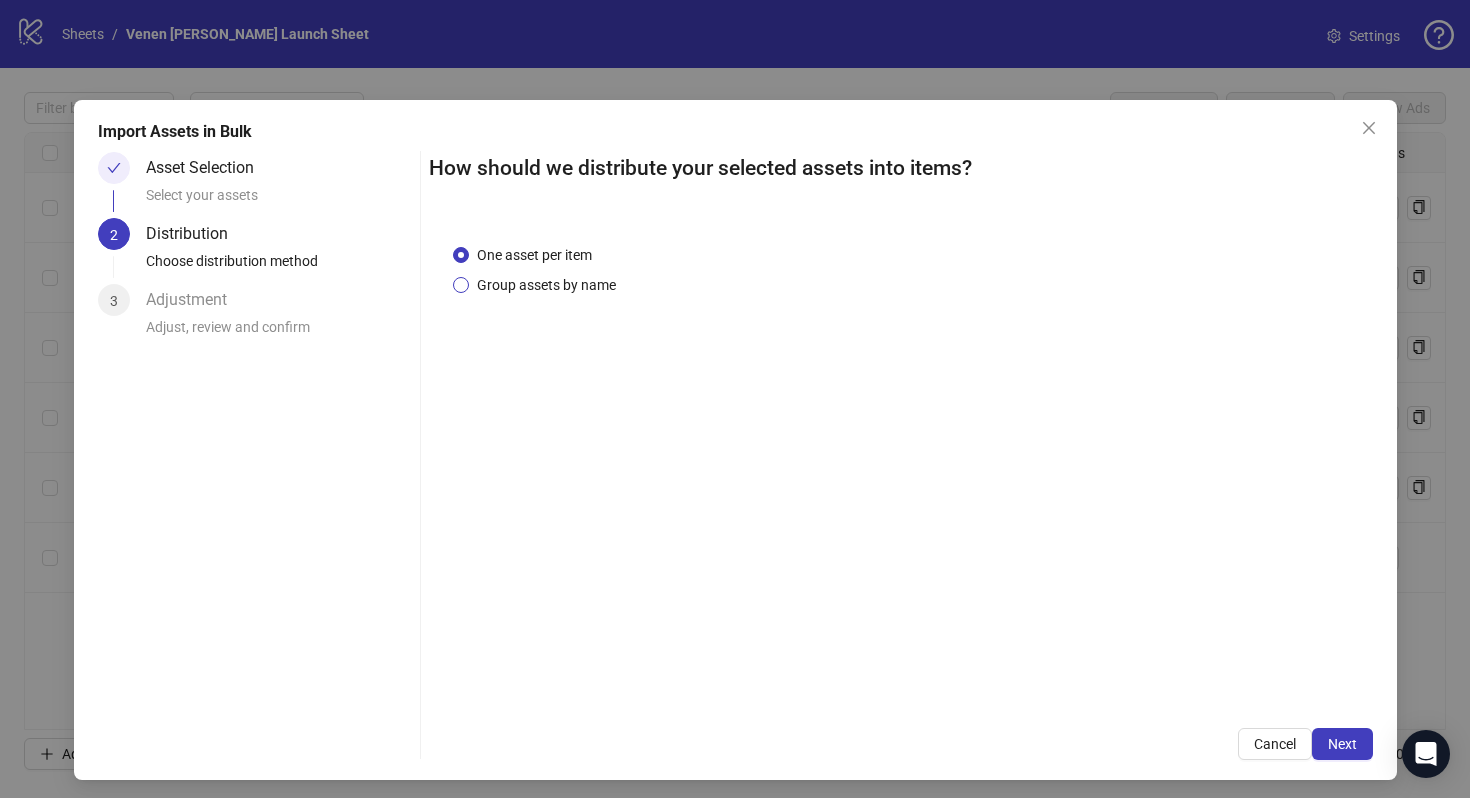 click on "Group assets by name" at bounding box center [546, 285] 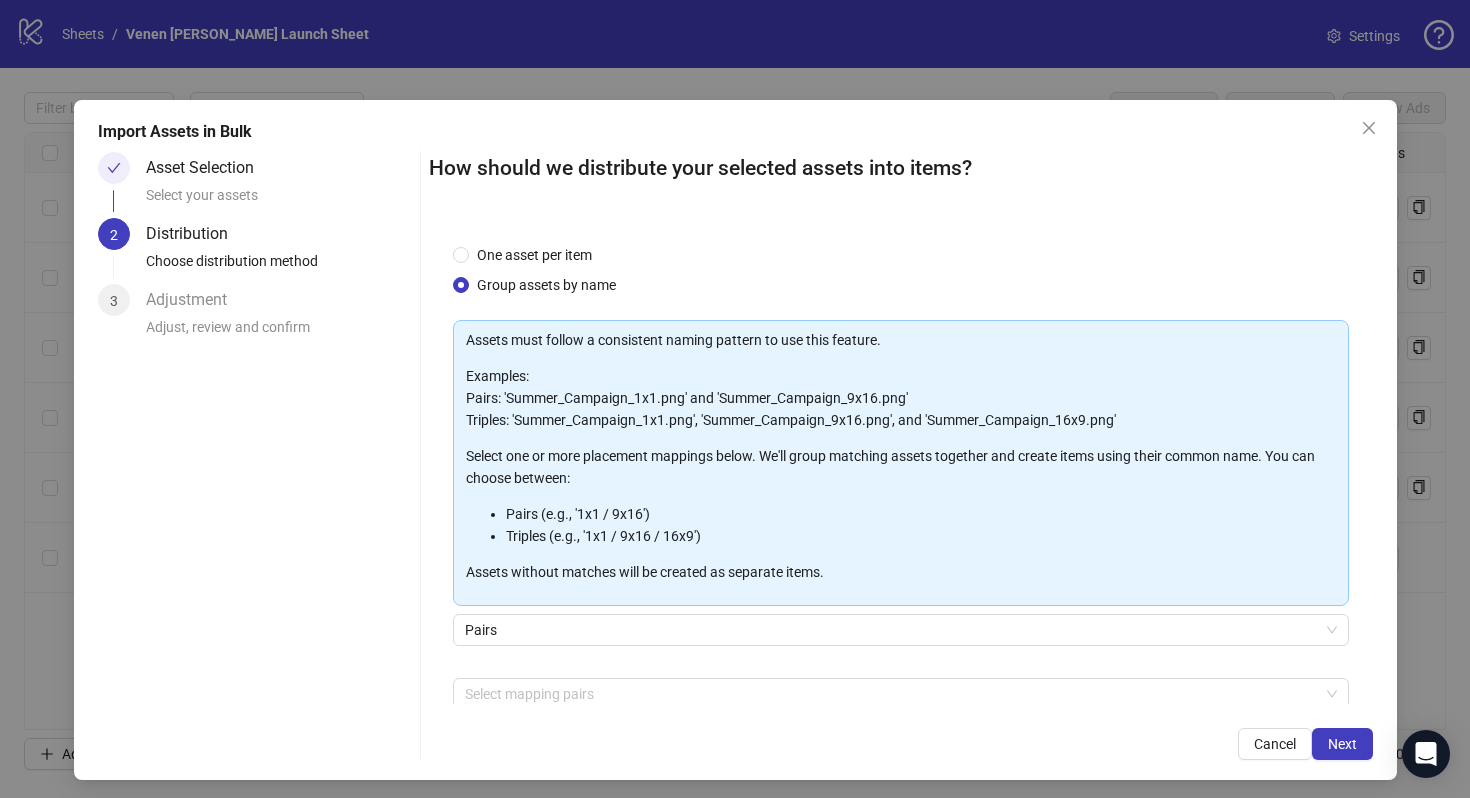 scroll, scrollTop: 101, scrollLeft: 0, axis: vertical 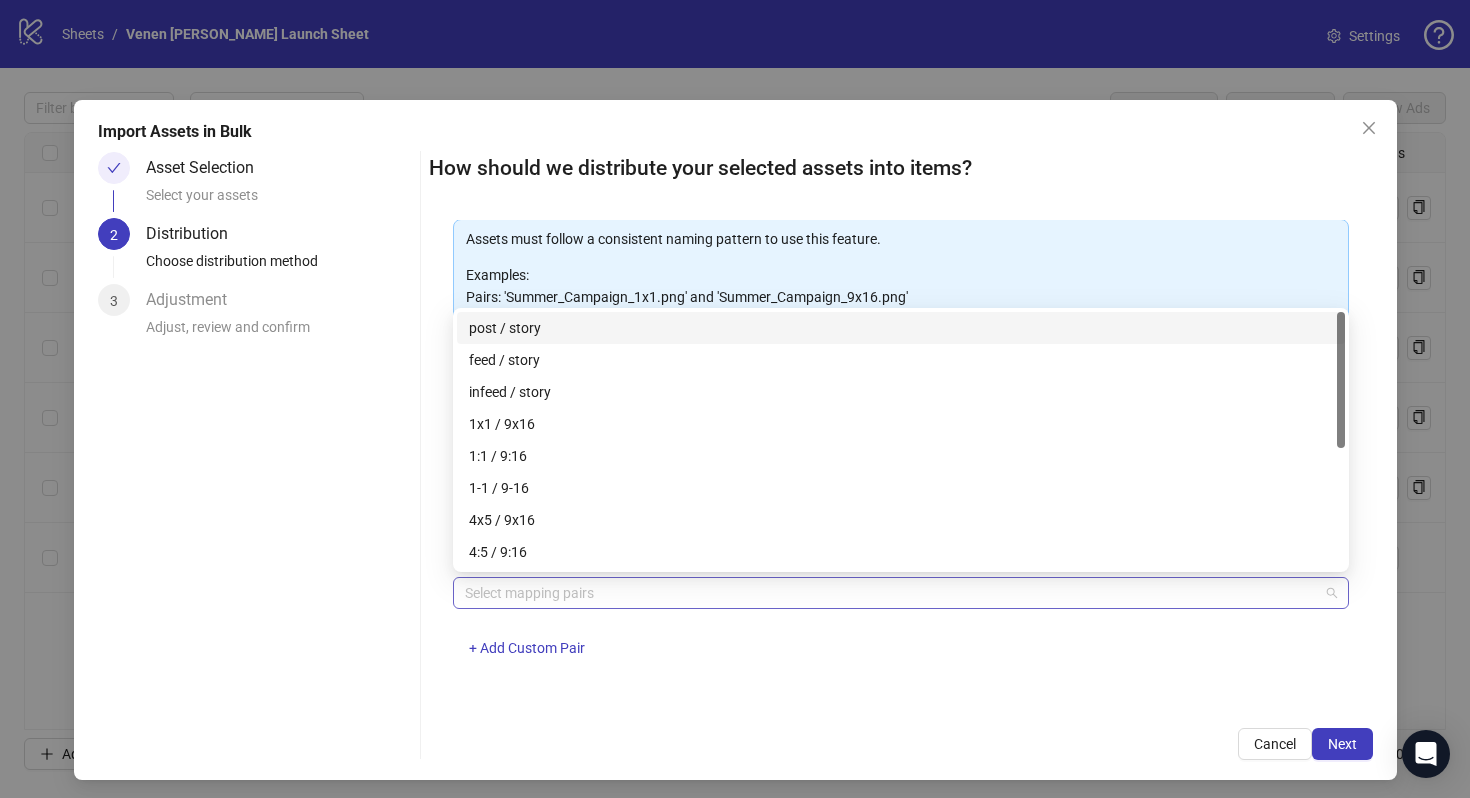 click at bounding box center (890, 593) 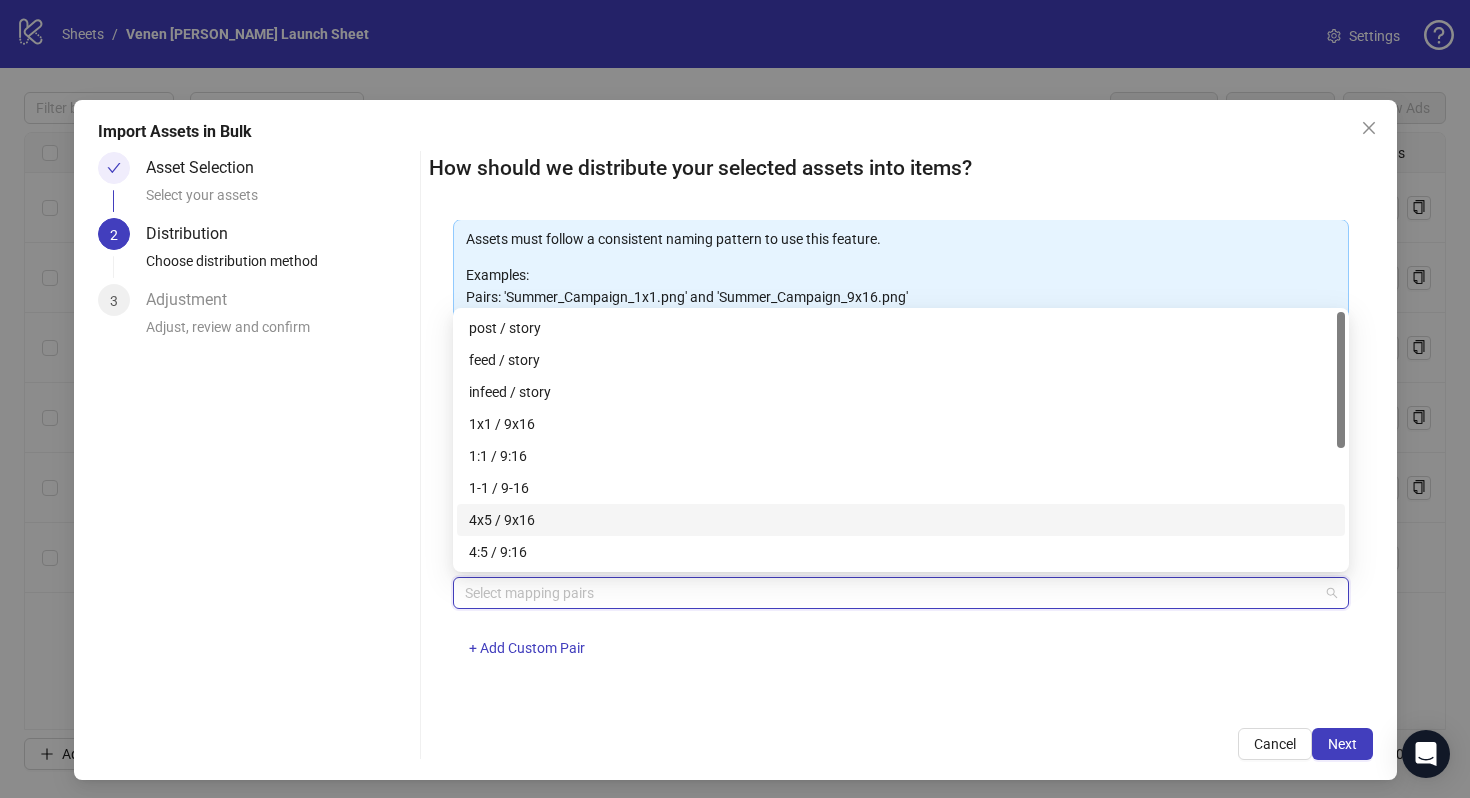 click on "4x5 / 9x16" at bounding box center (901, 520) 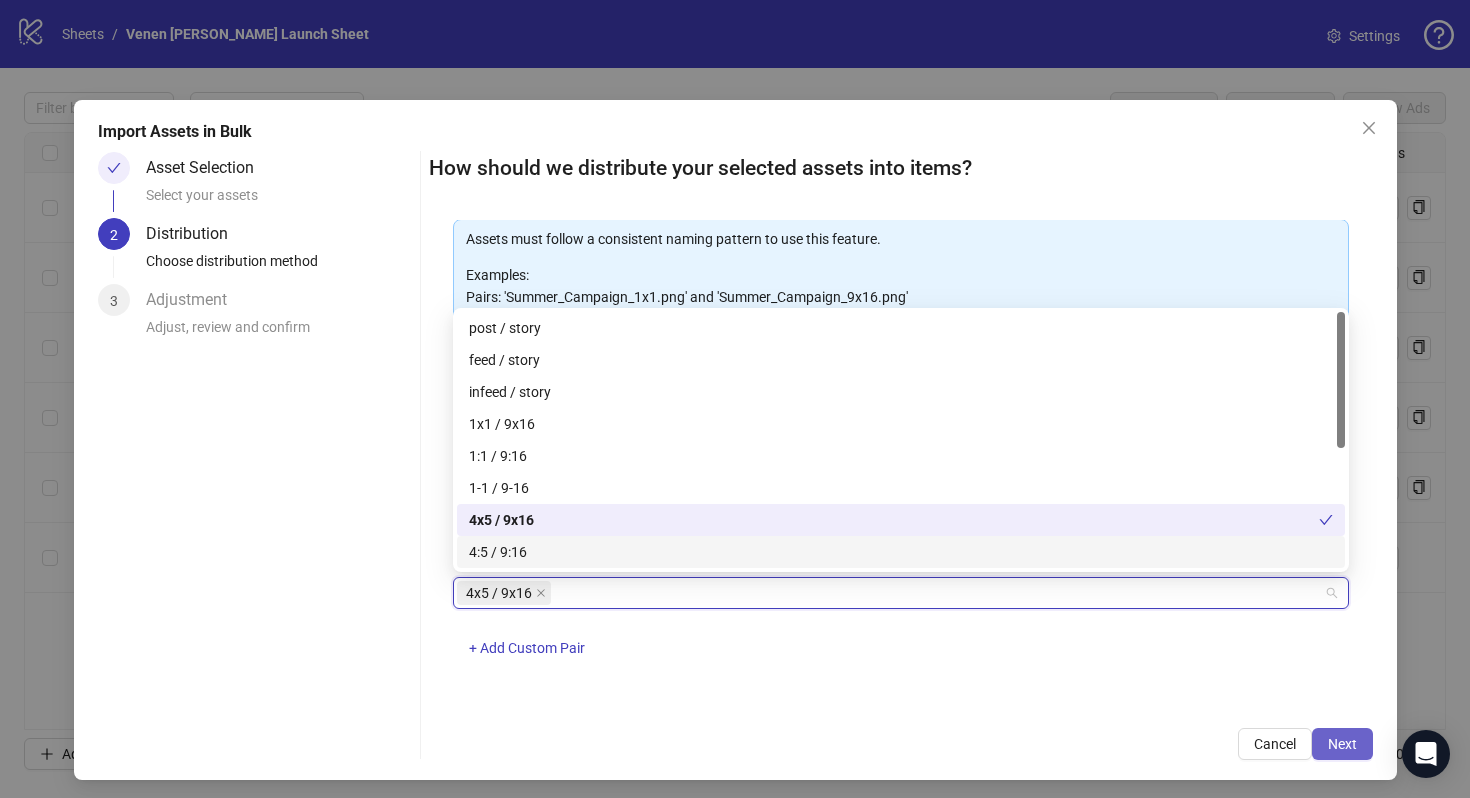 click on "Next" at bounding box center [1342, 744] 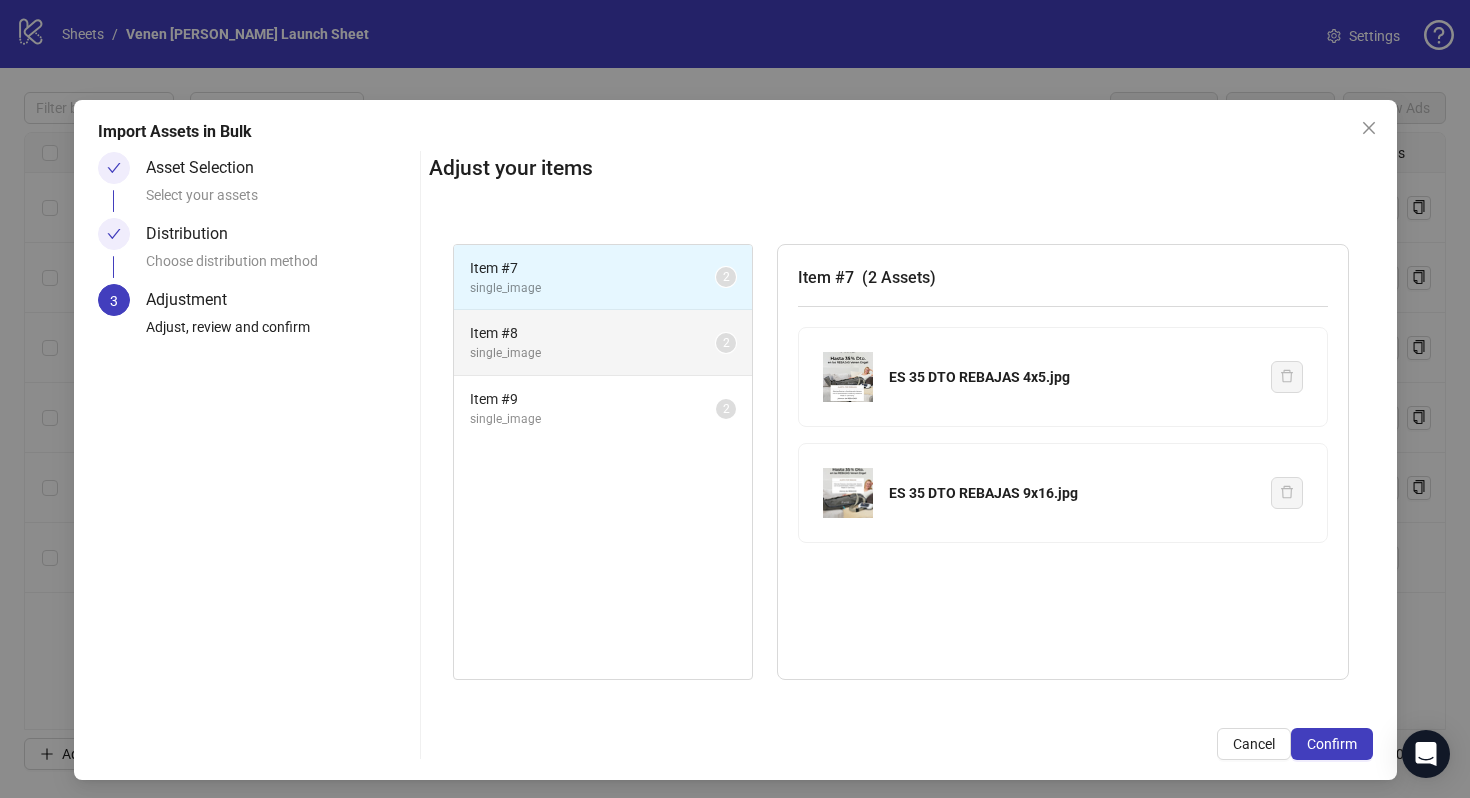 click on "single_image" at bounding box center (593, 353) 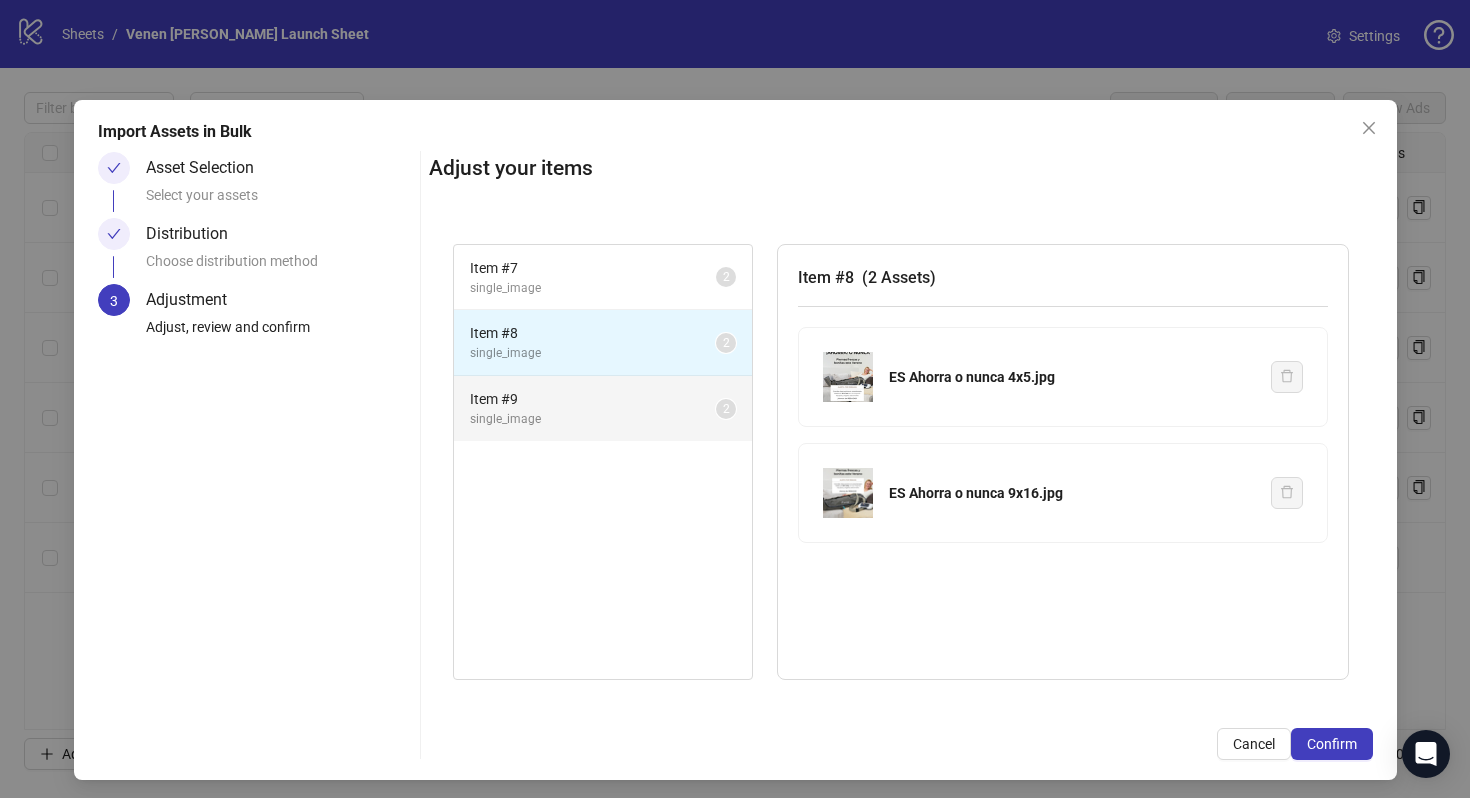 click on "Item # 9" at bounding box center (593, 399) 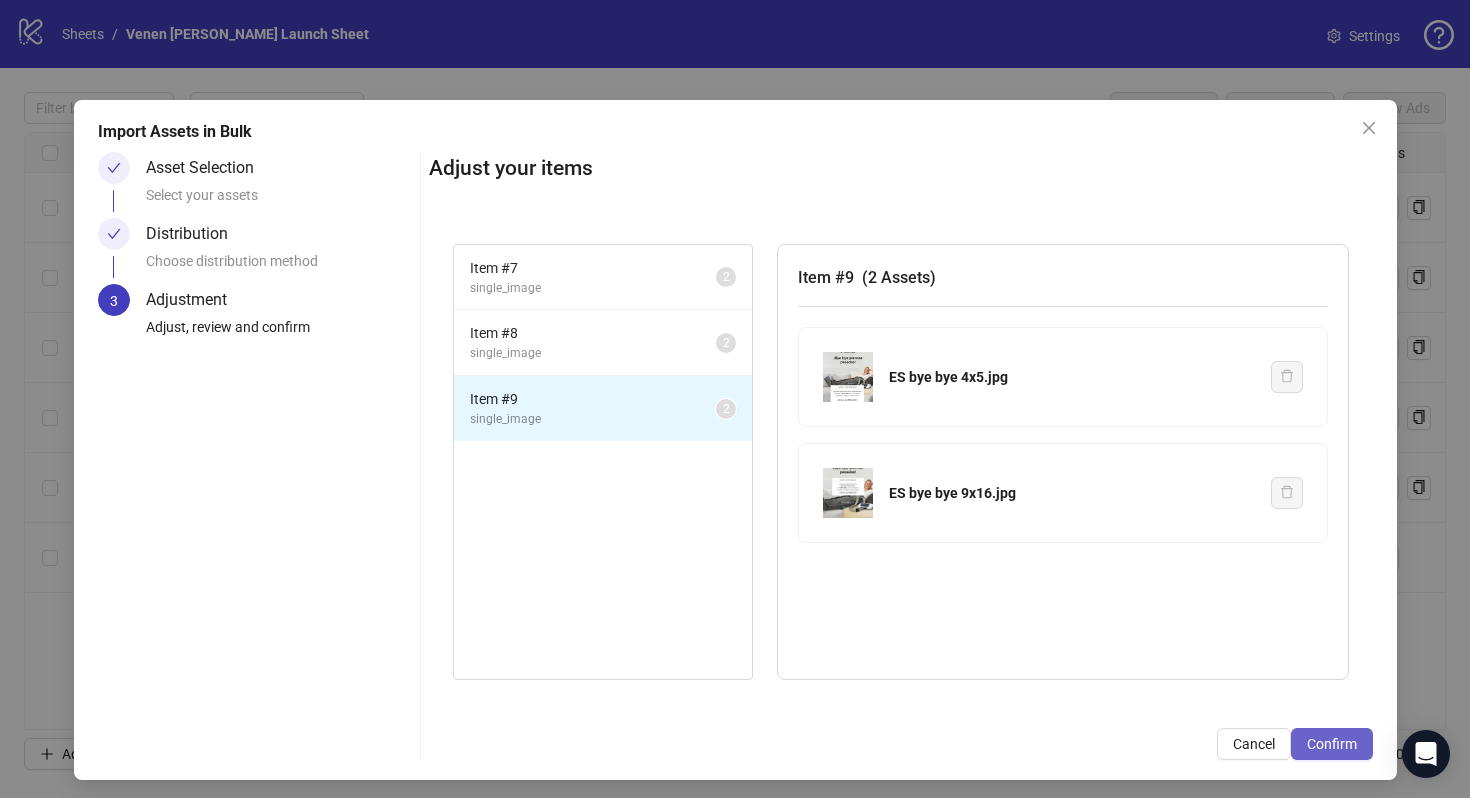 click on "Confirm" at bounding box center (1332, 744) 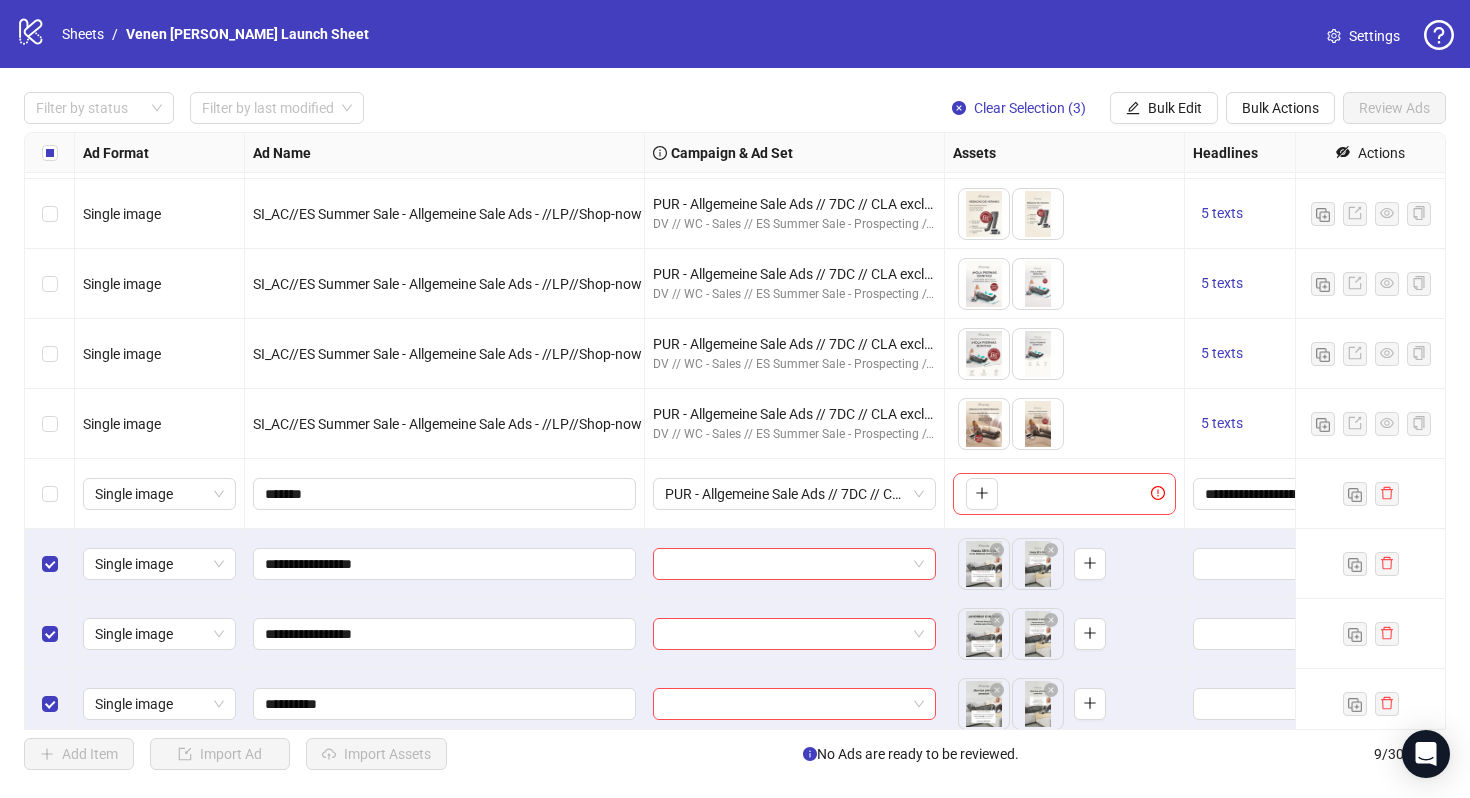 scroll, scrollTop: 74, scrollLeft: 0, axis: vertical 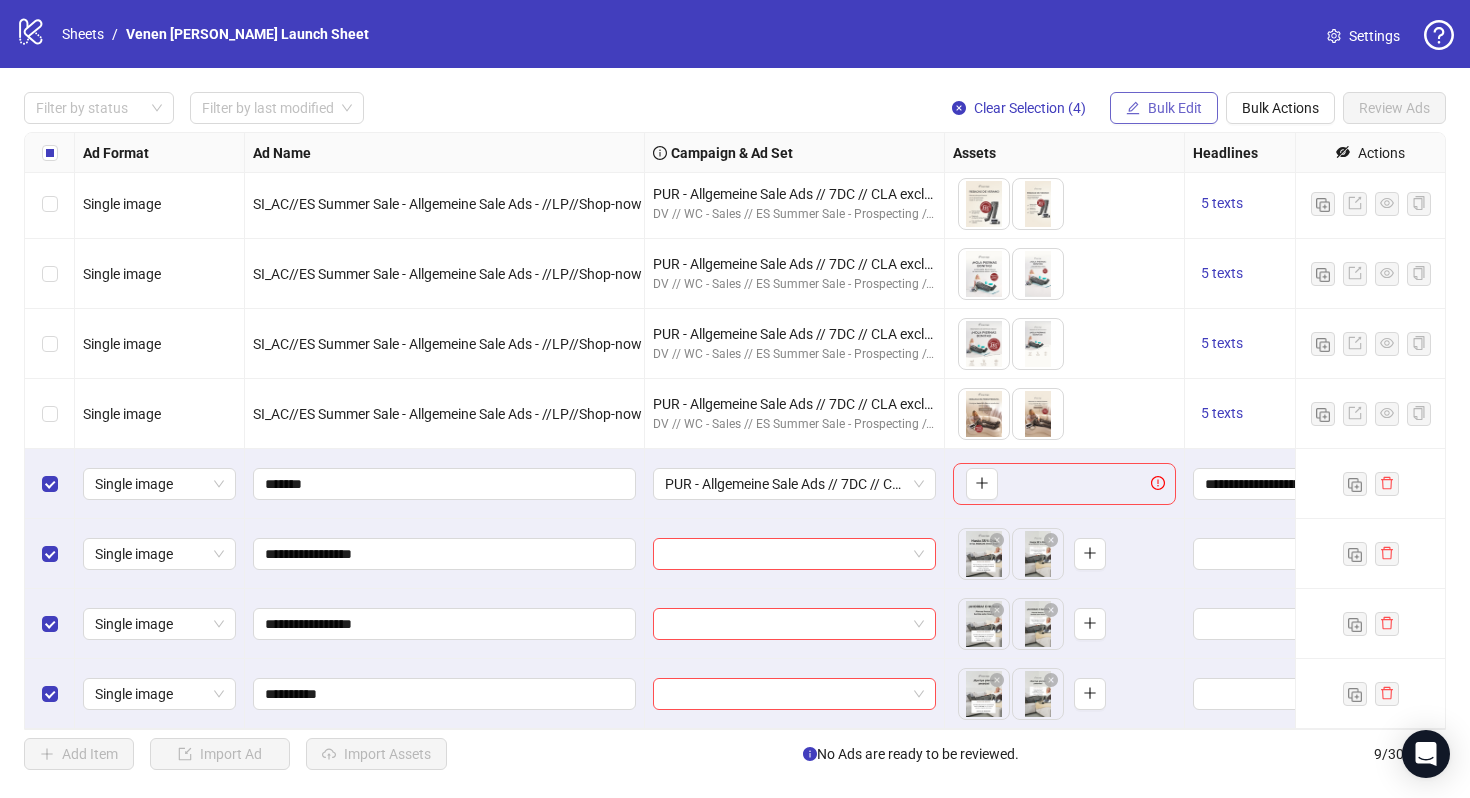 click on "Bulk Edit" at bounding box center [1175, 108] 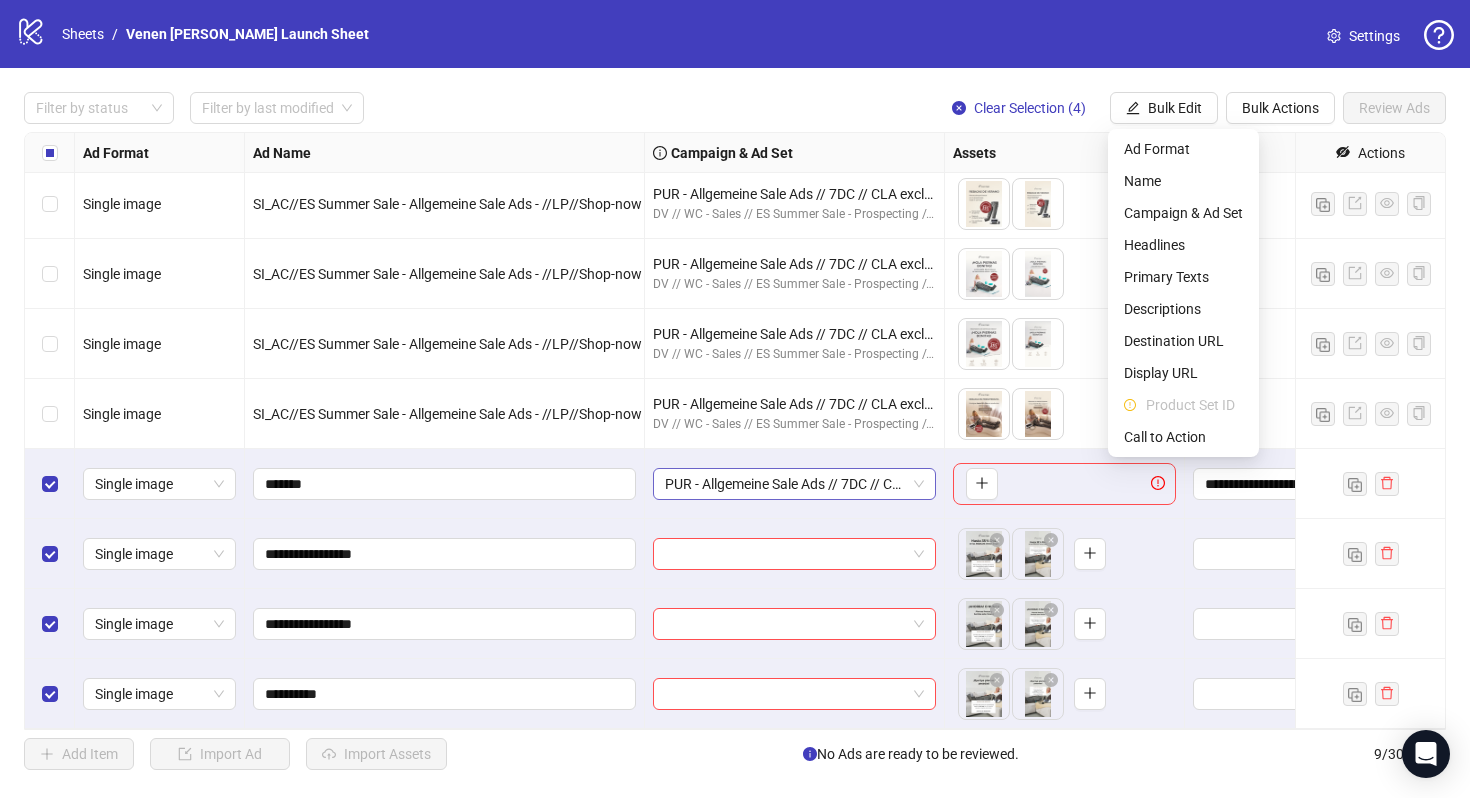 click on "PUR - Allgemeine Sale Ads // 7DC // CLA excl. // ADV Broad - ES - w - 25-65+ // Auto" at bounding box center [794, 484] 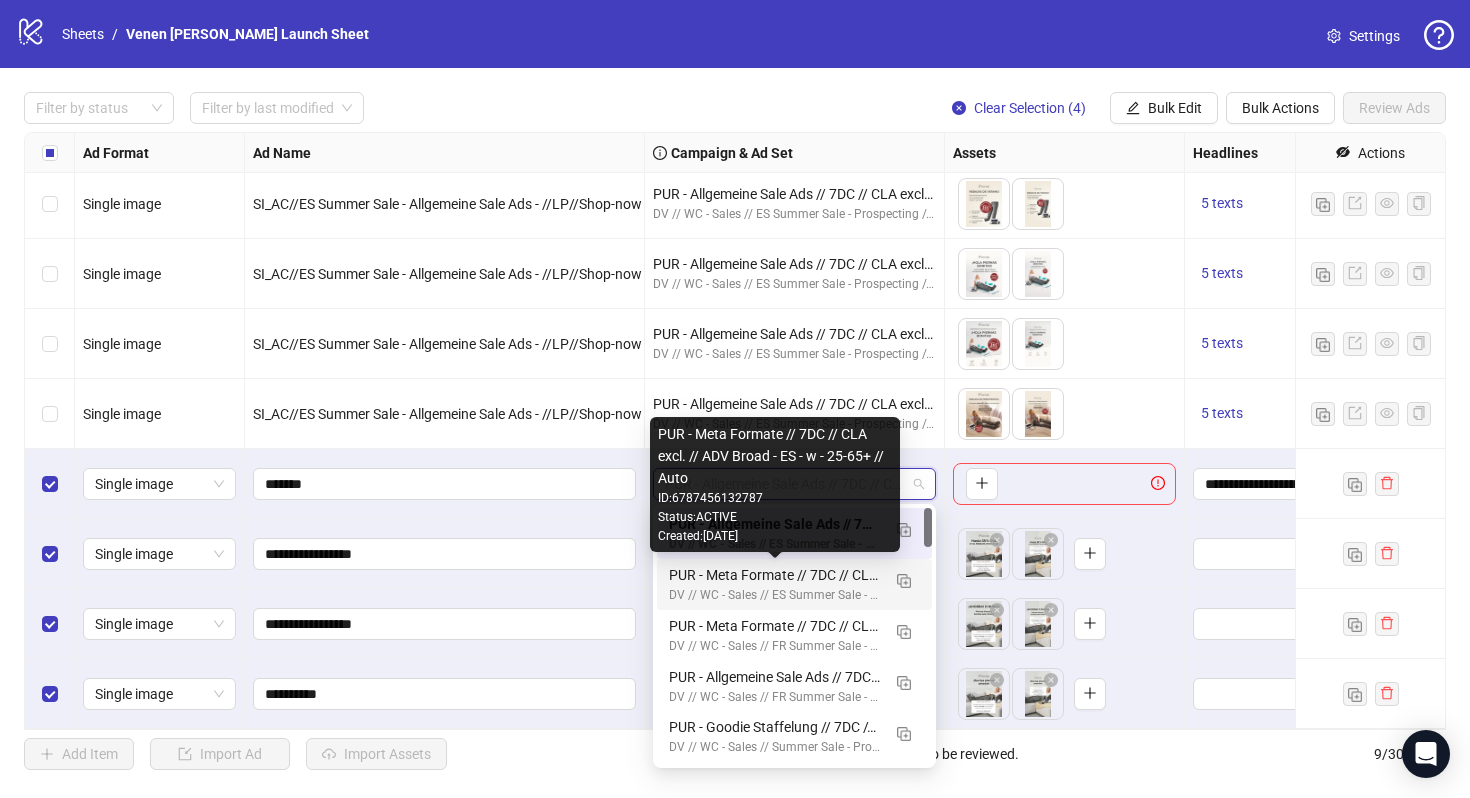 click on "PUR - Meta Formate // 7DC // CLA excl. // ADV Broad - ES - w - 25-65+ // Auto" at bounding box center (774, 575) 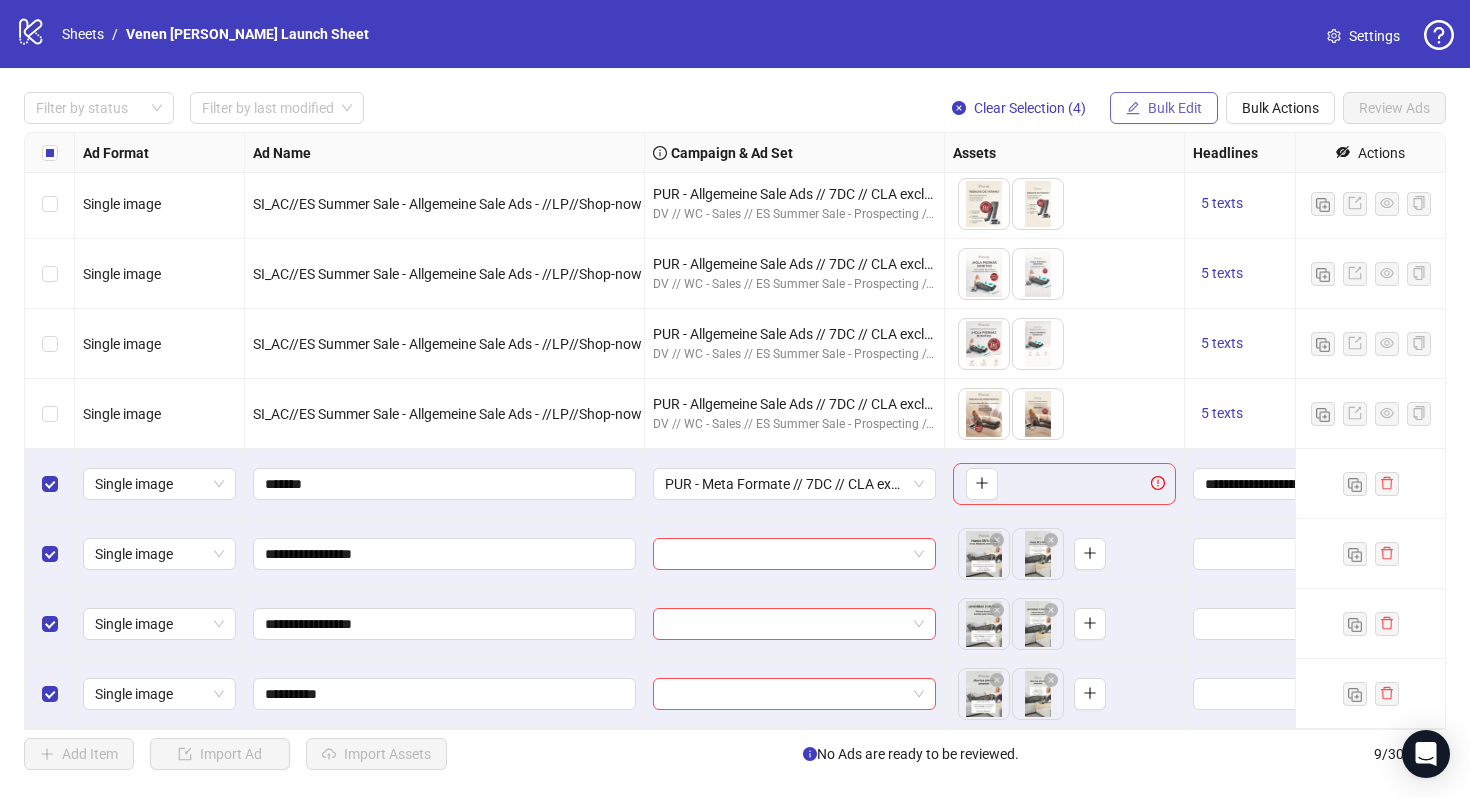 click on "Bulk Edit" at bounding box center (1175, 108) 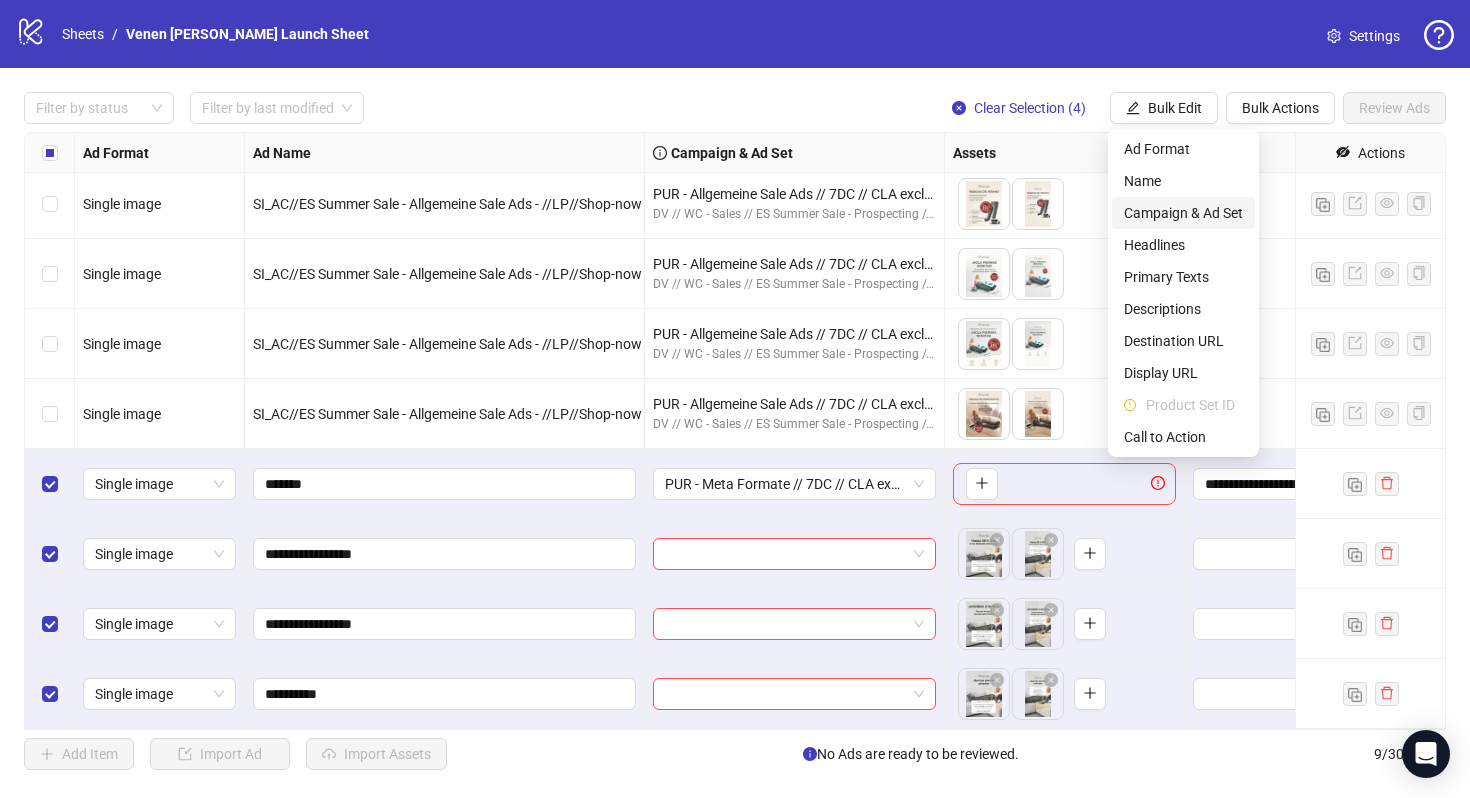 click on "Campaign & Ad Set" at bounding box center (1183, 213) 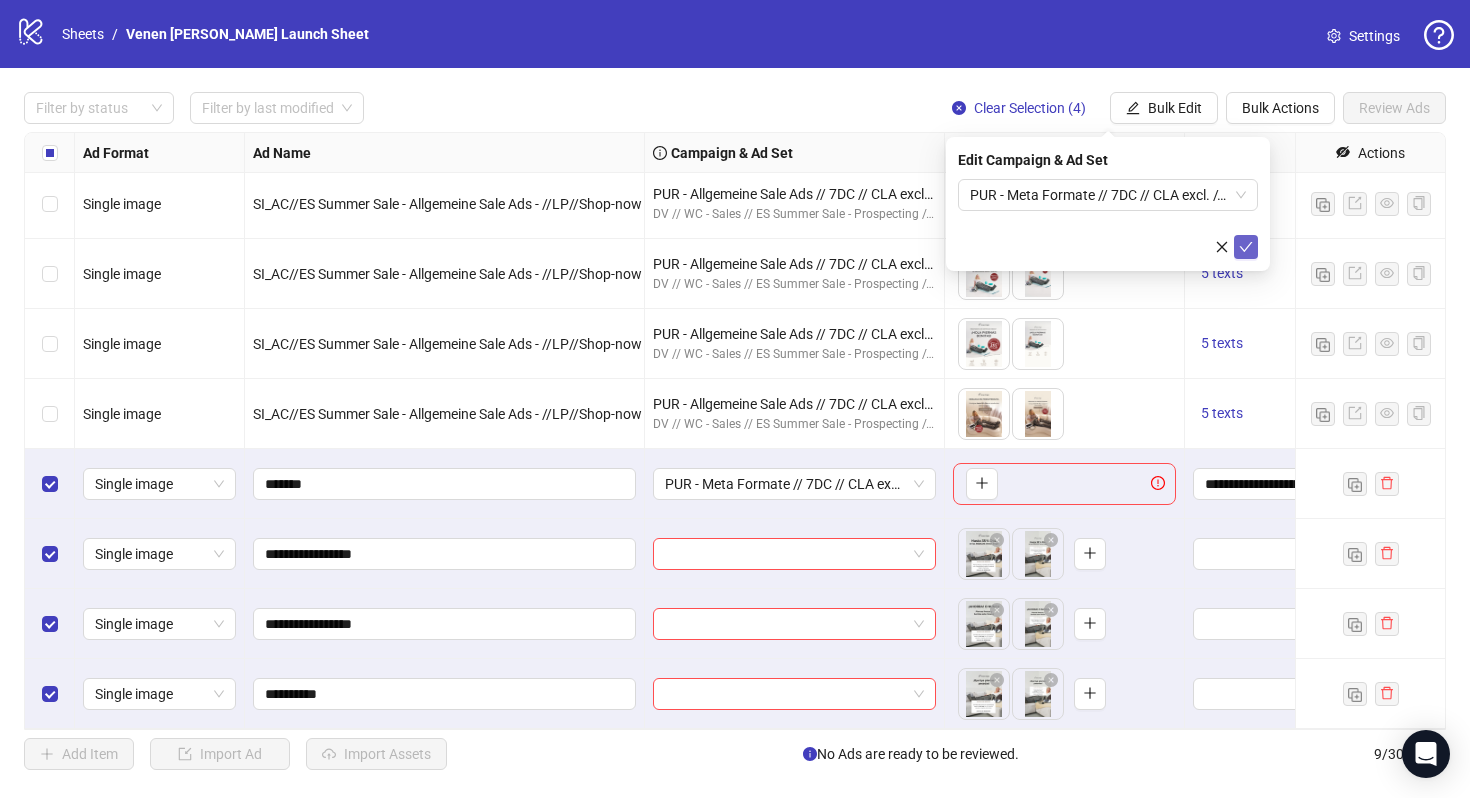 click at bounding box center [1246, 247] 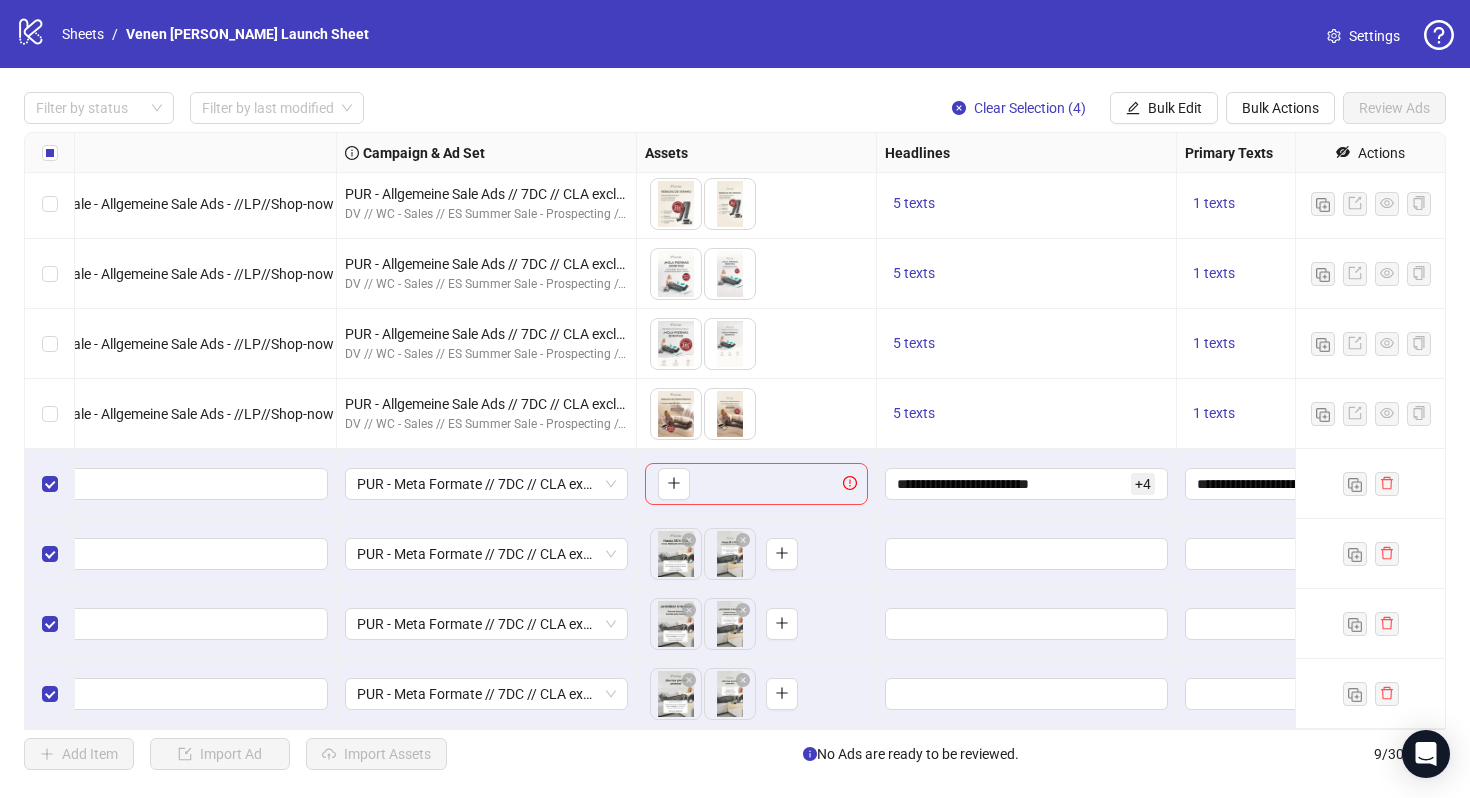 scroll, scrollTop: 74, scrollLeft: 349, axis: both 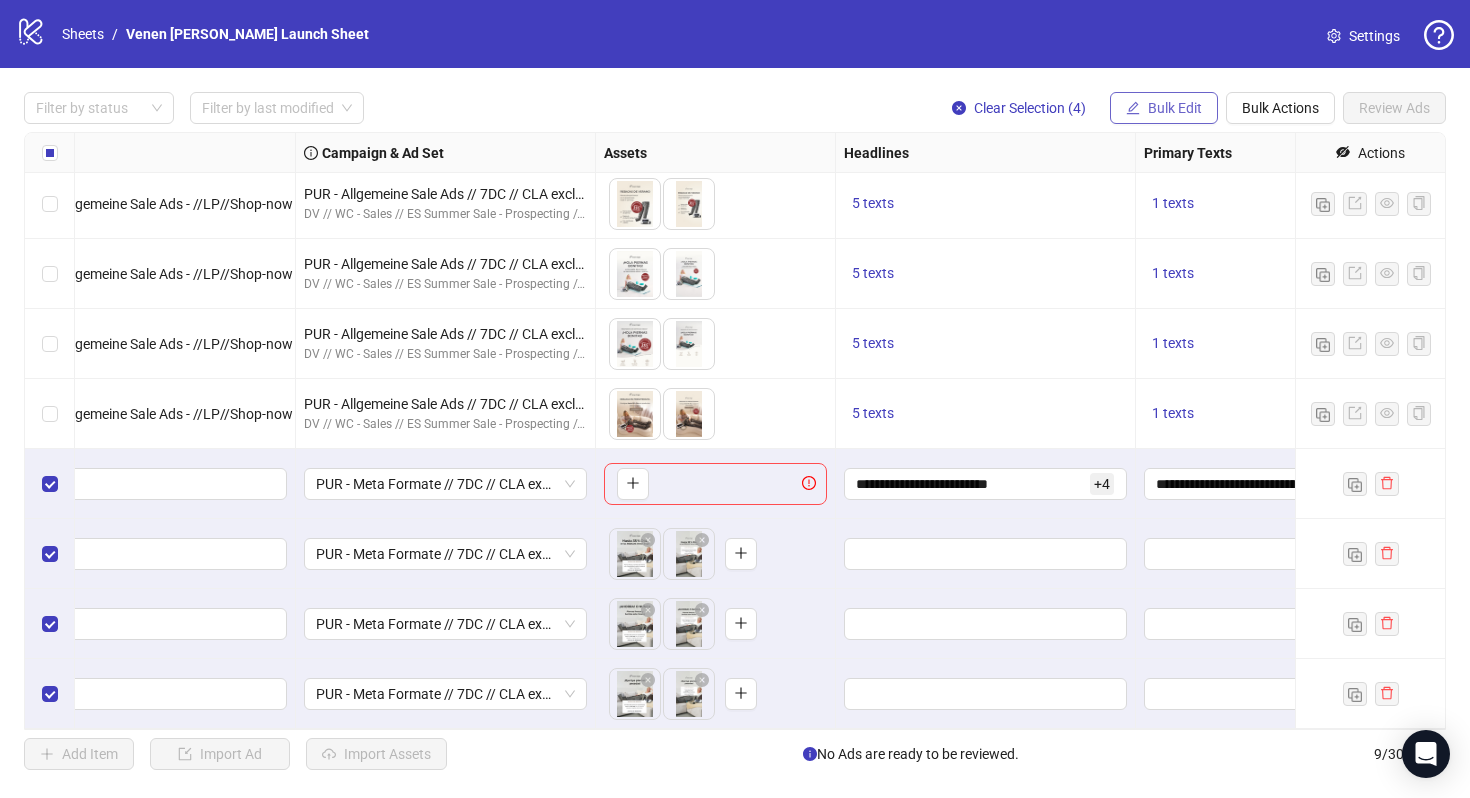 click on "Bulk Edit" at bounding box center [1175, 108] 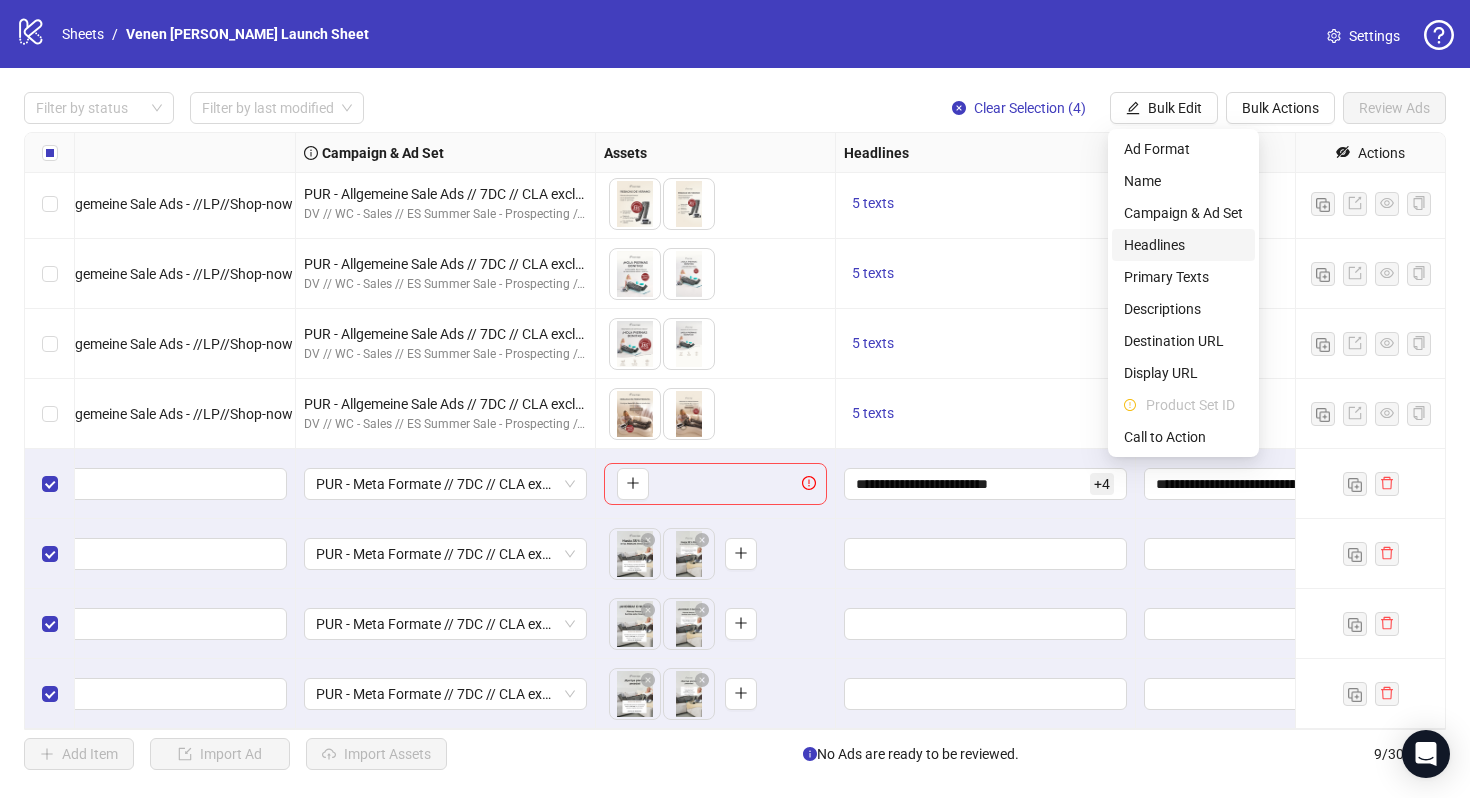 click on "Headlines" at bounding box center (1183, 245) 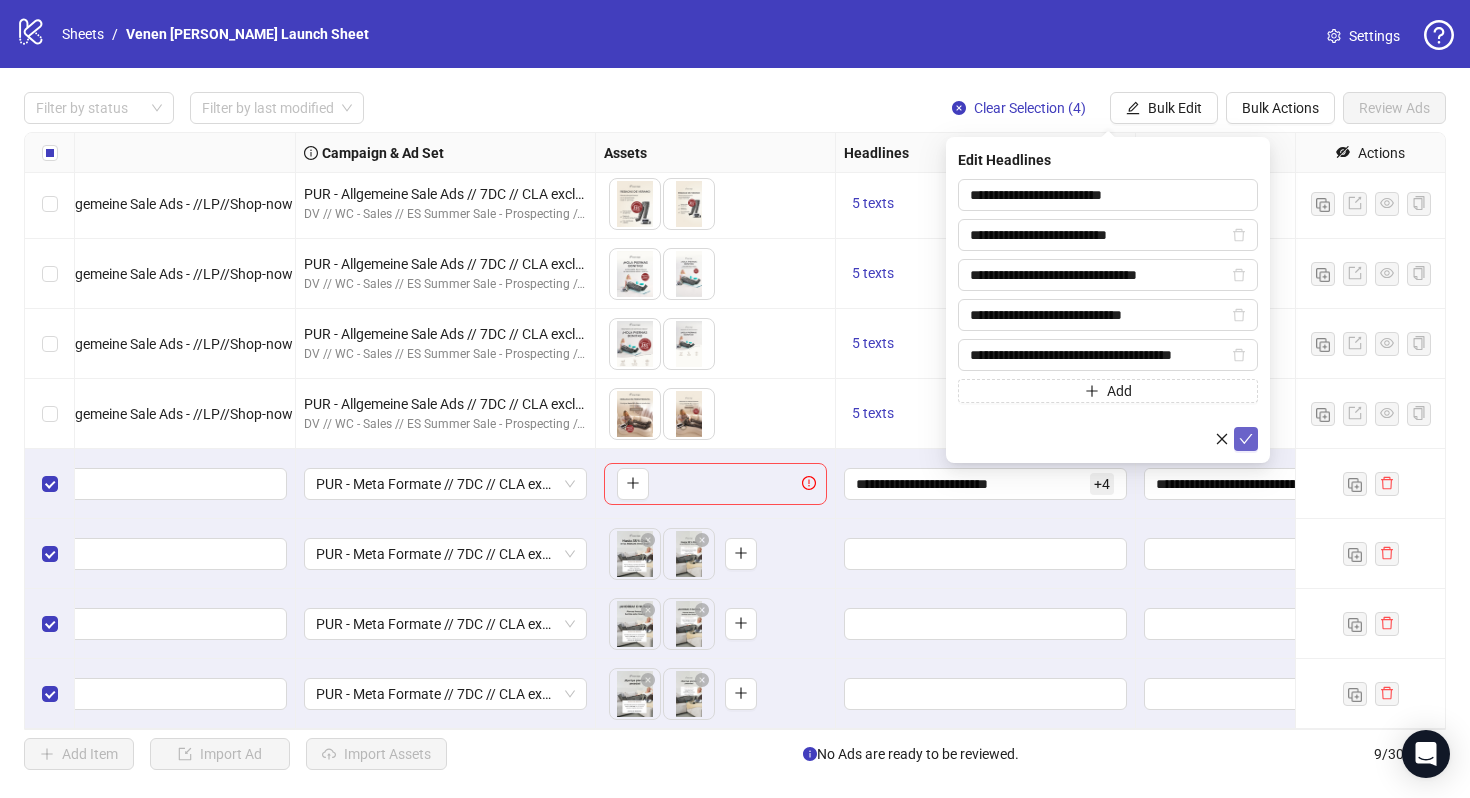 click at bounding box center (1246, 439) 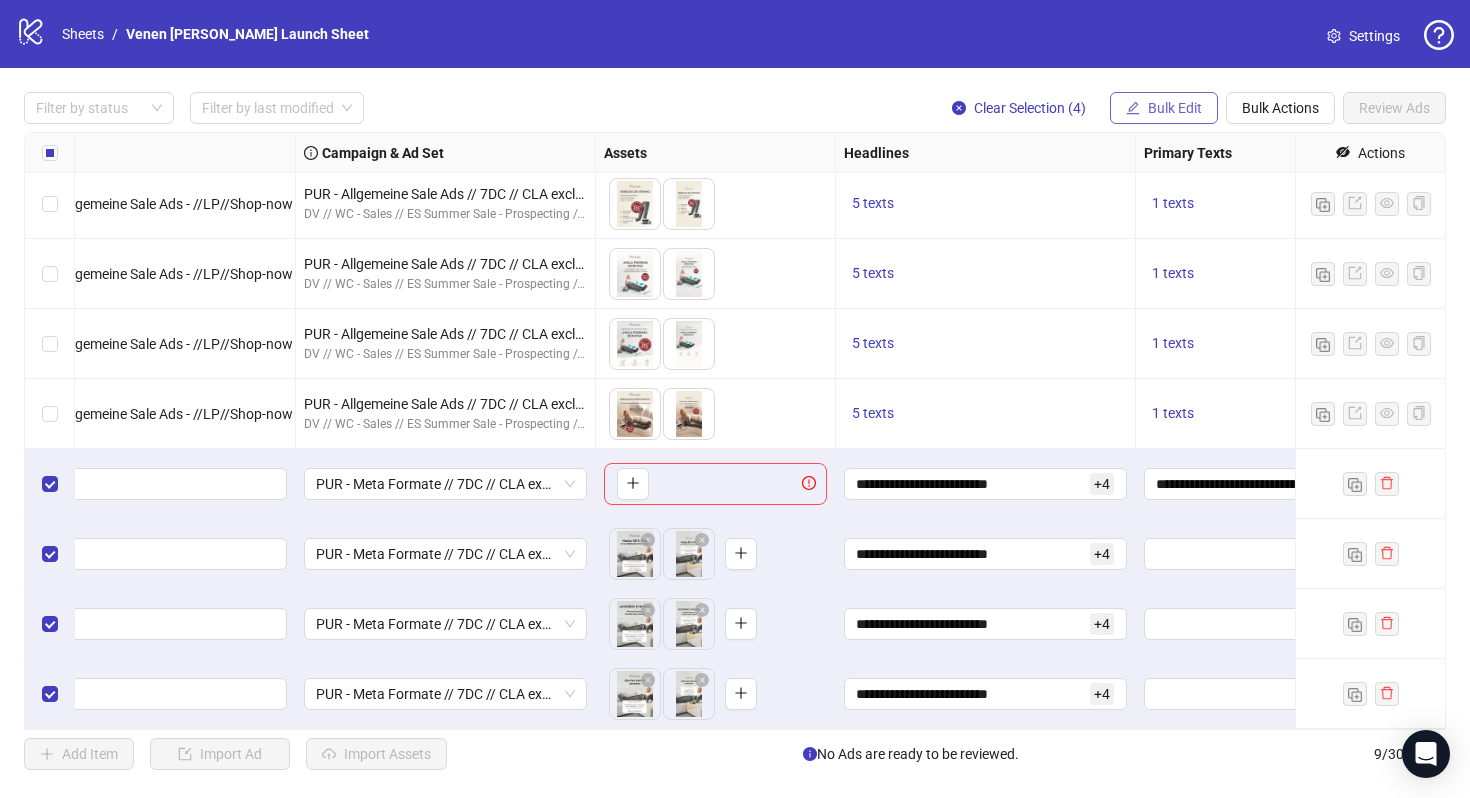 click on "Bulk Edit" at bounding box center (1175, 108) 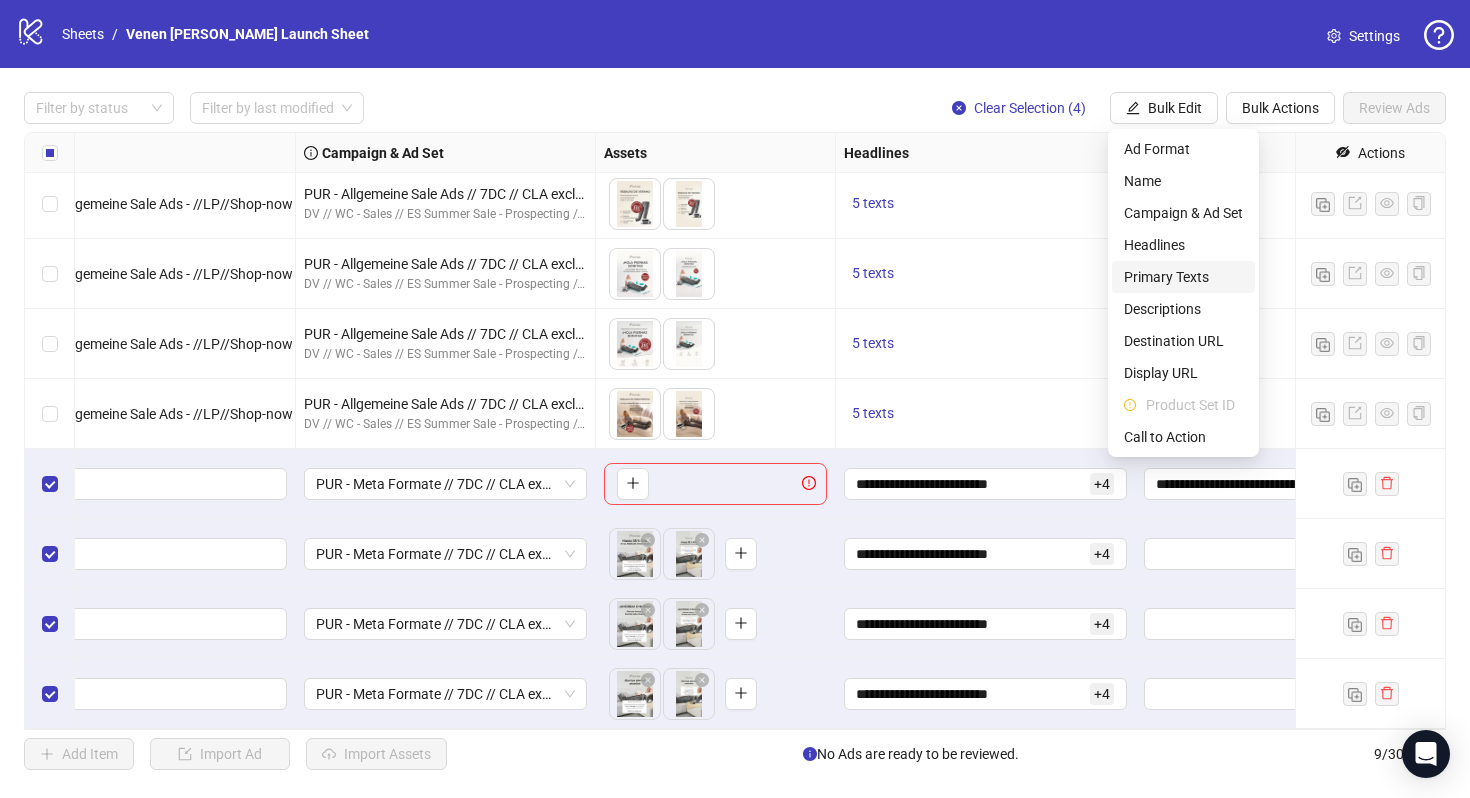 click on "Primary Texts" at bounding box center [1183, 277] 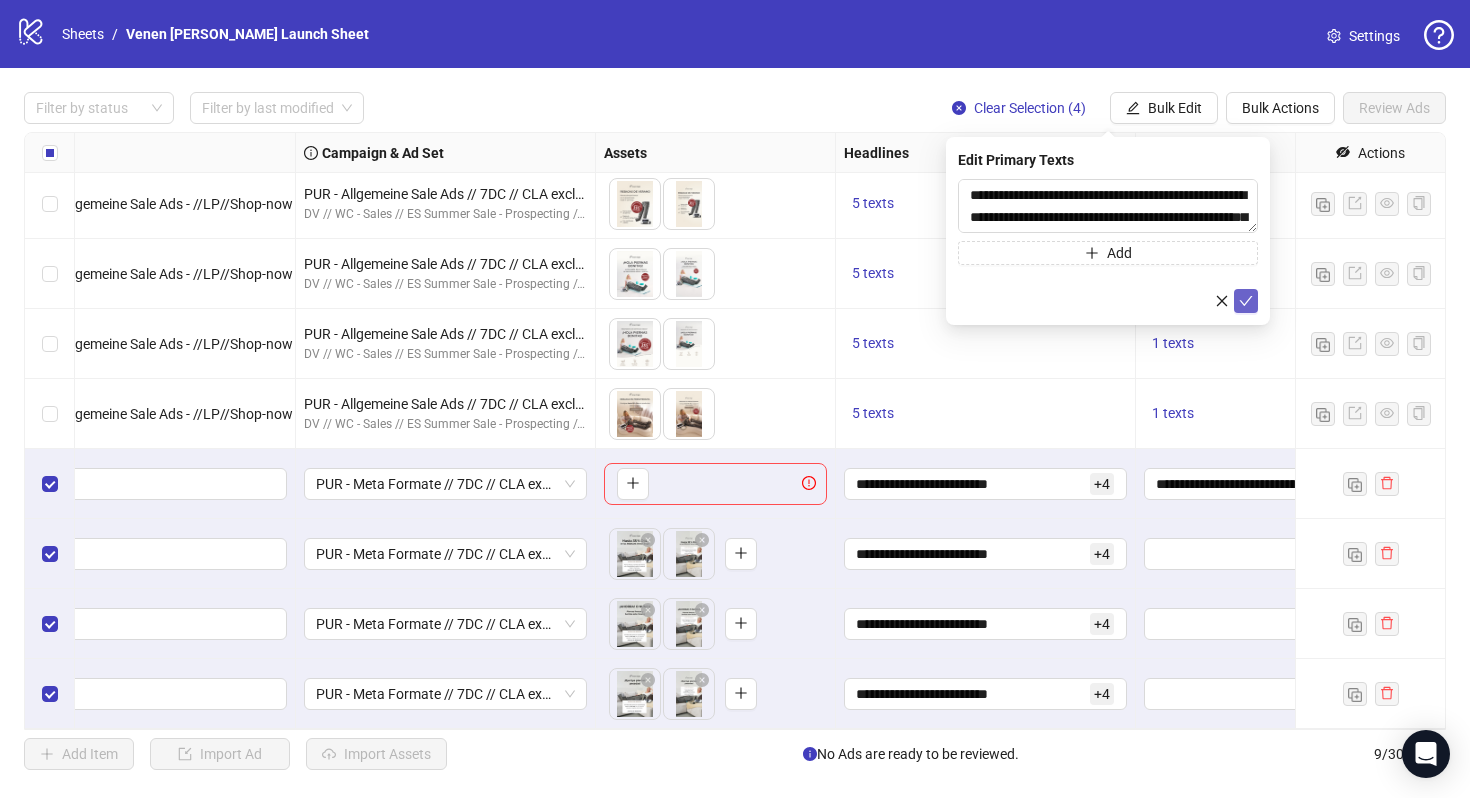 click 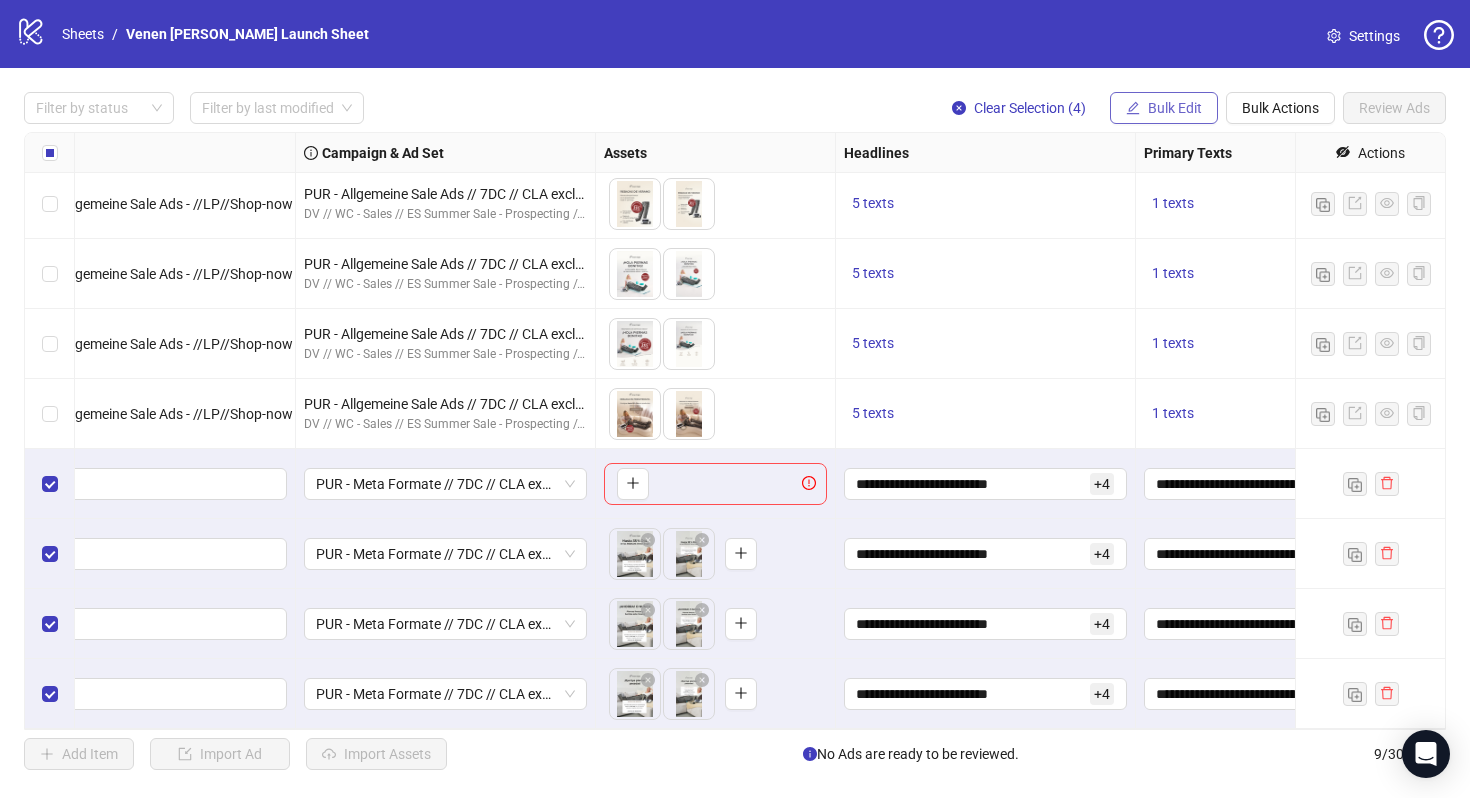 click on "Bulk Edit" at bounding box center [1175, 108] 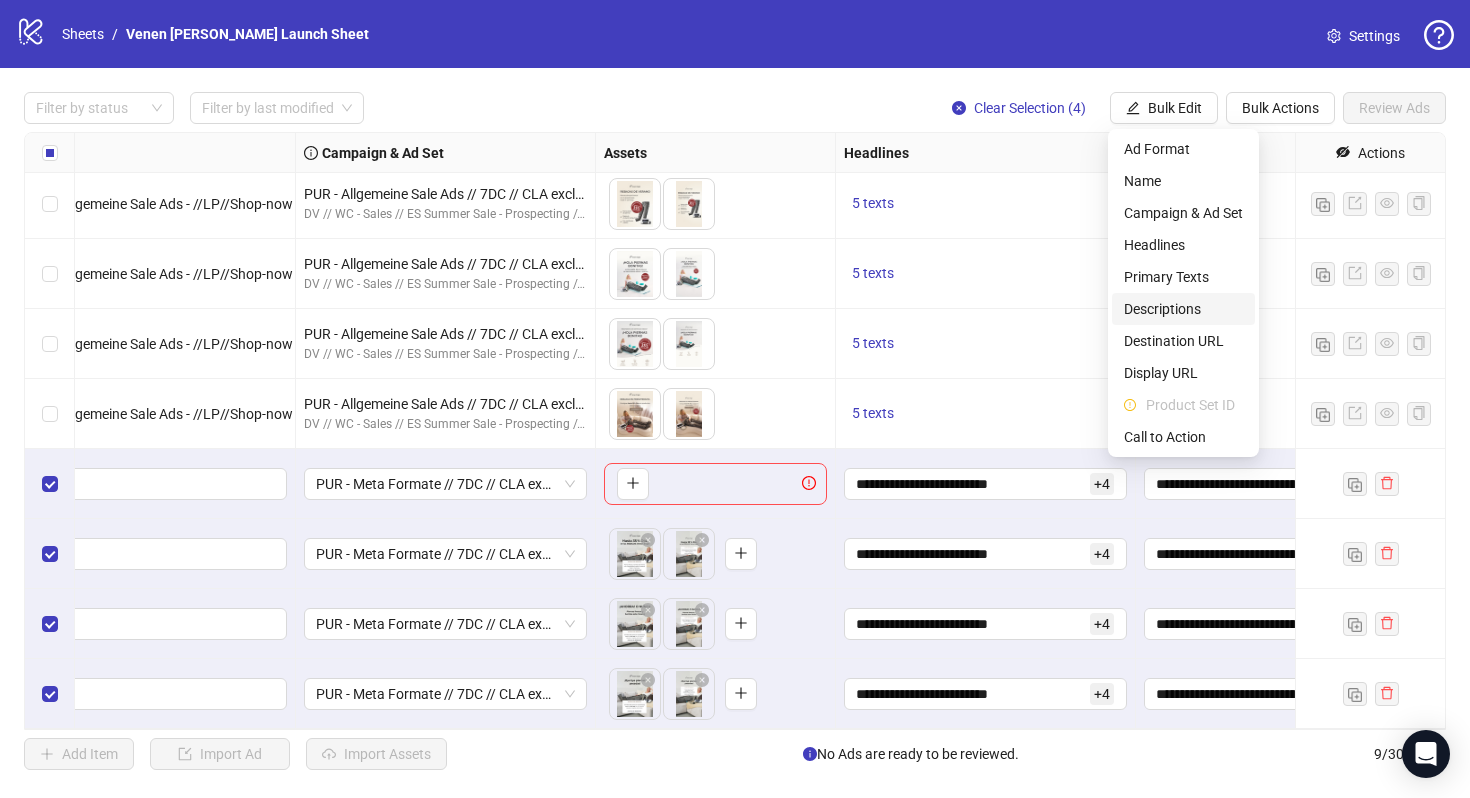 click on "Descriptions" at bounding box center (1183, 309) 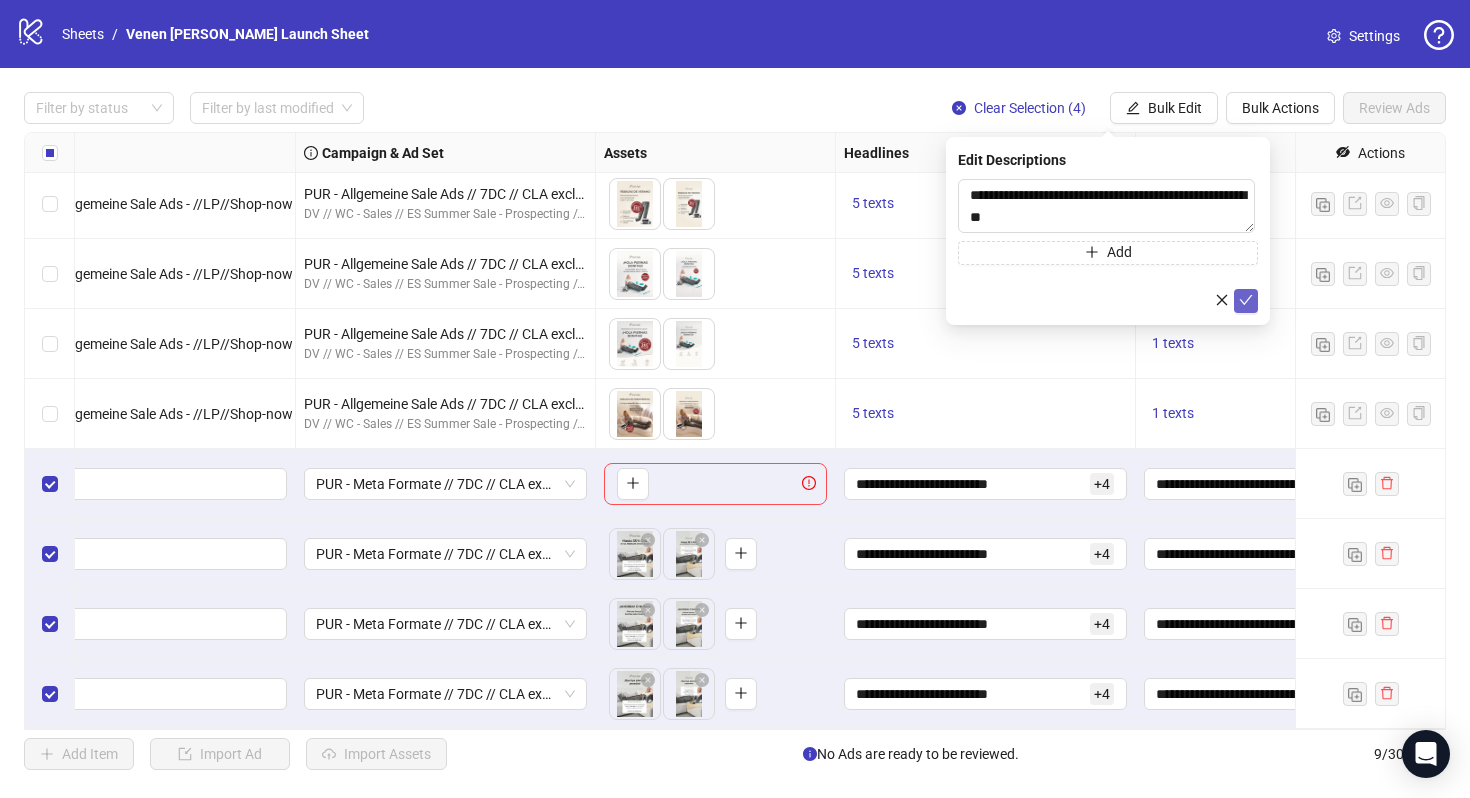 click 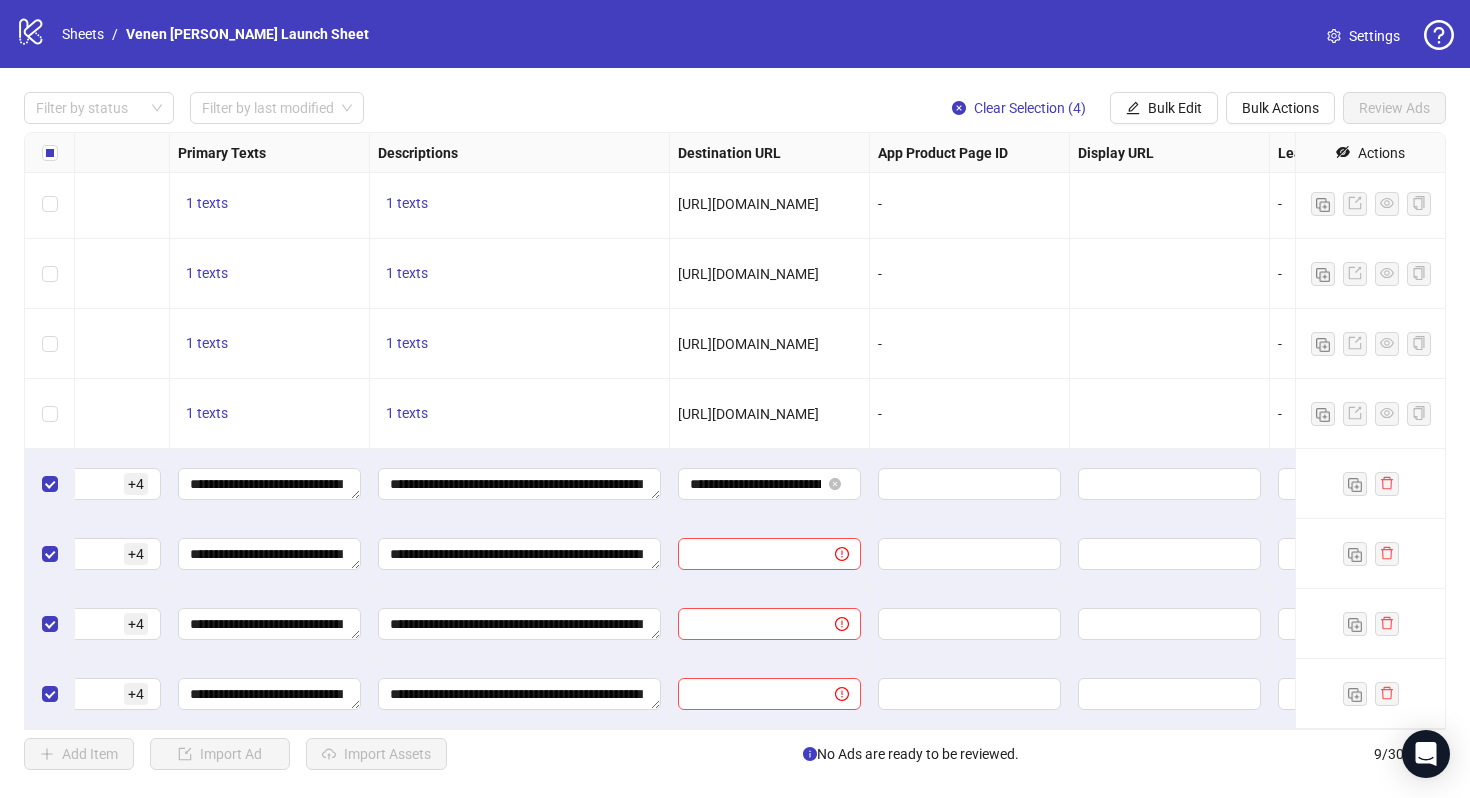scroll, scrollTop: 74, scrollLeft: 1370, axis: both 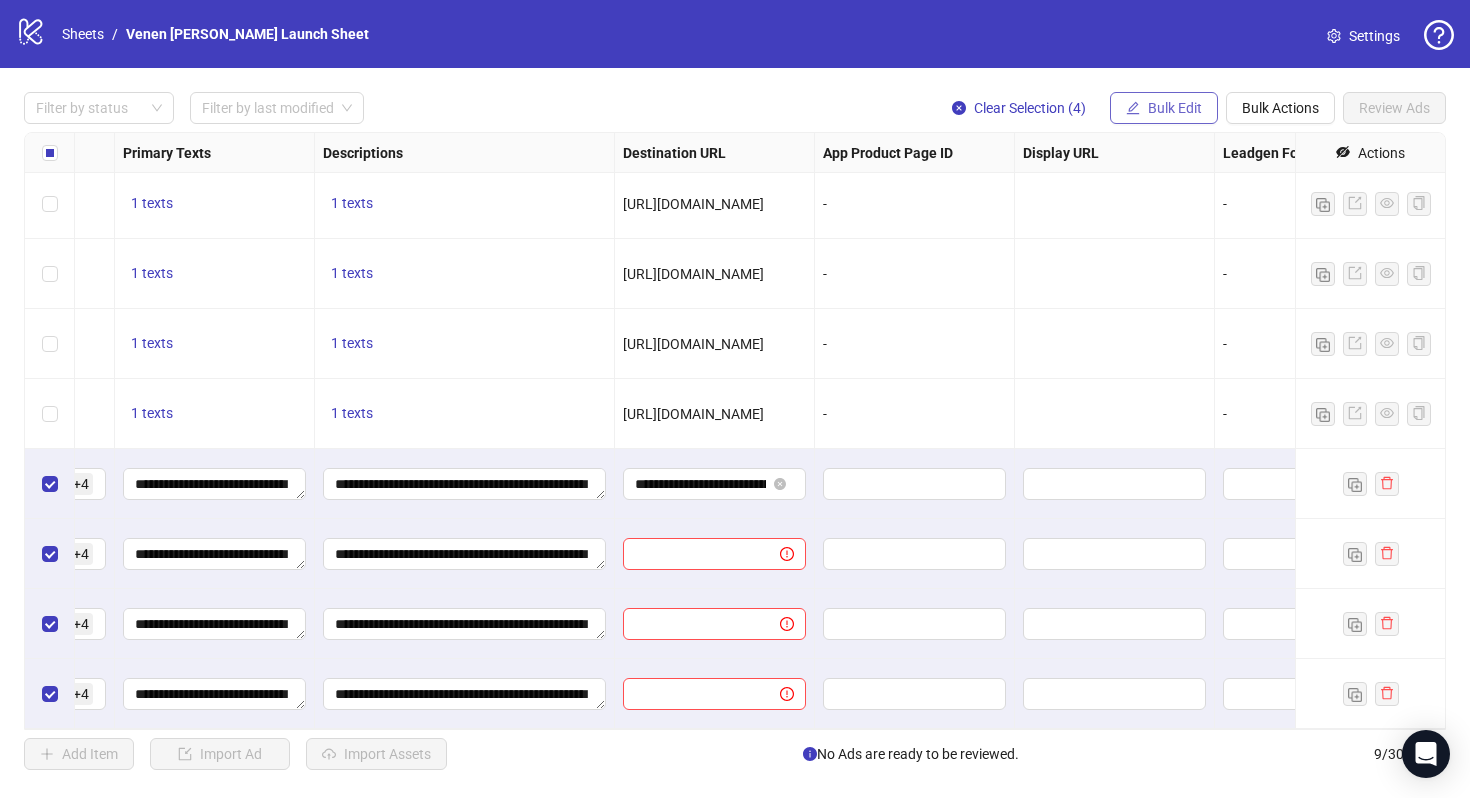 click 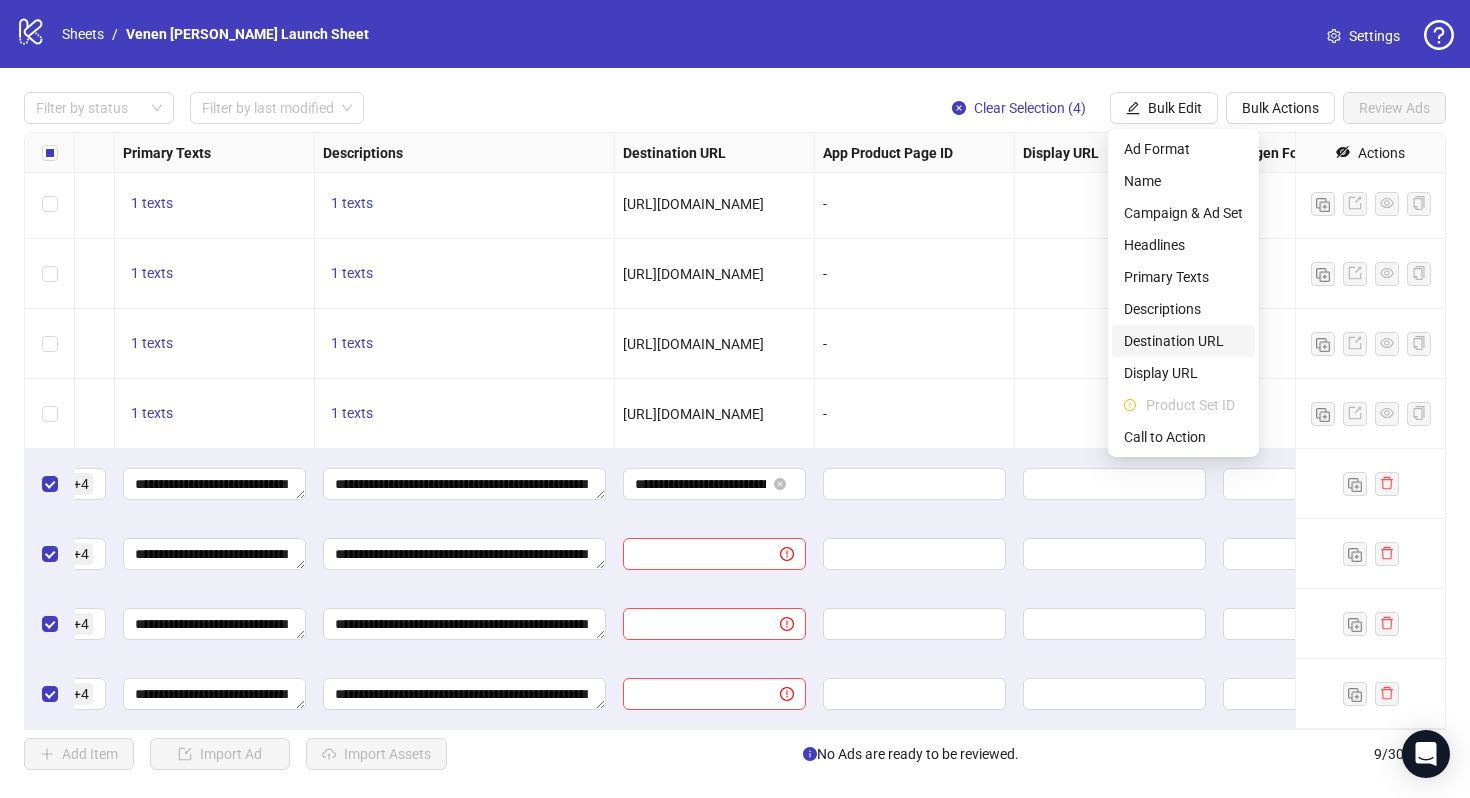 click on "Destination URL" at bounding box center [1183, 341] 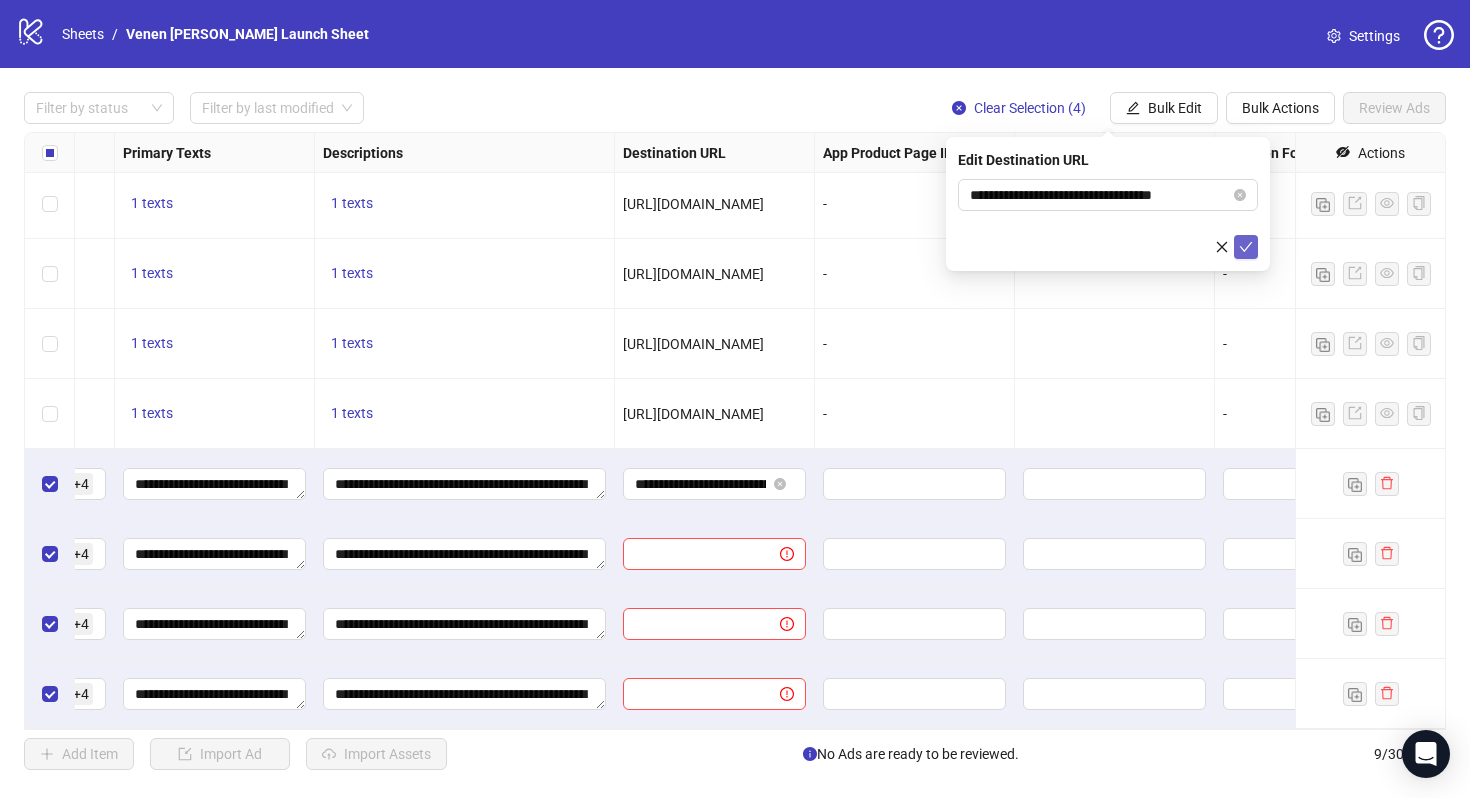 click 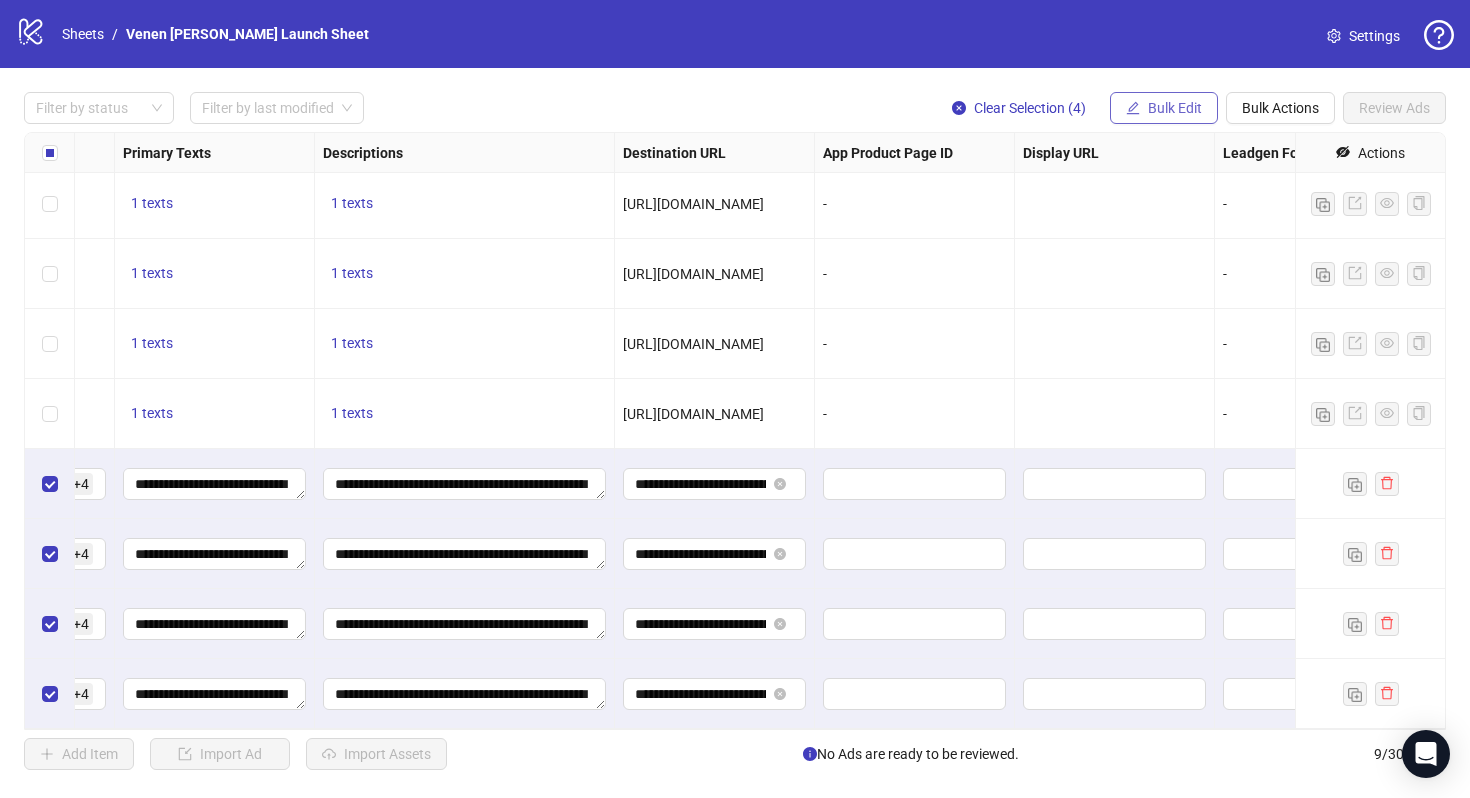 click on "Bulk Edit" at bounding box center (1175, 108) 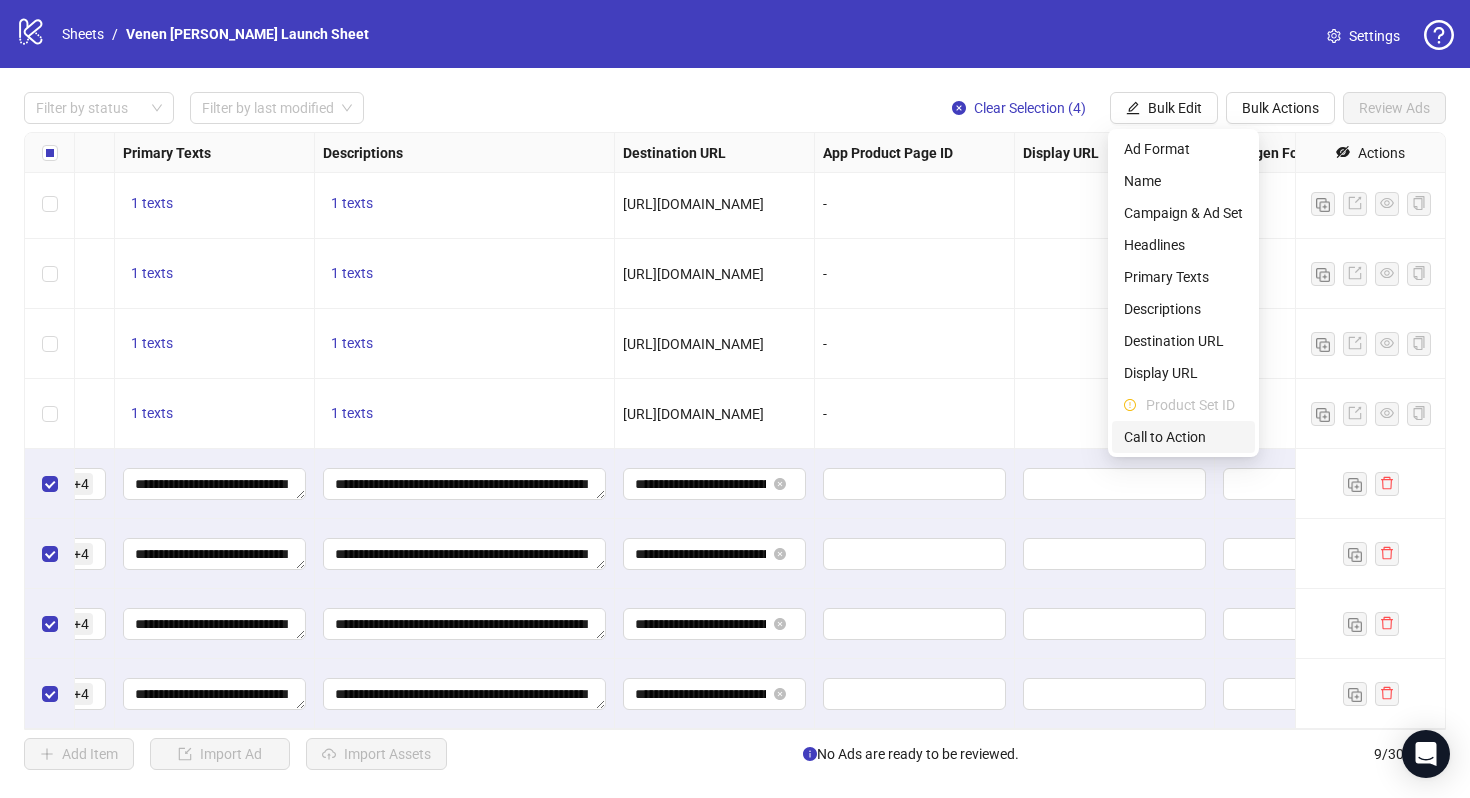 click on "Call to Action" at bounding box center (1183, 437) 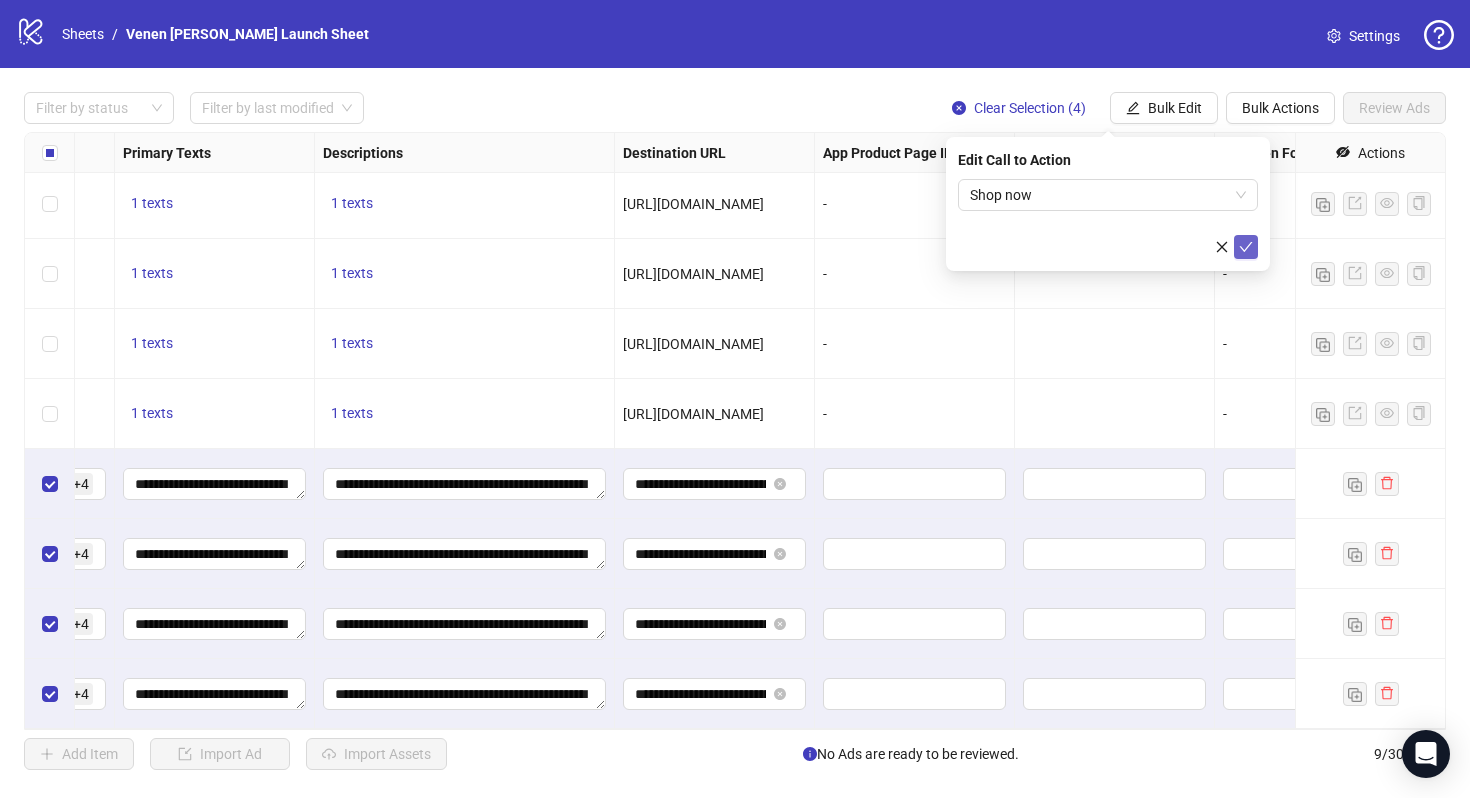 click 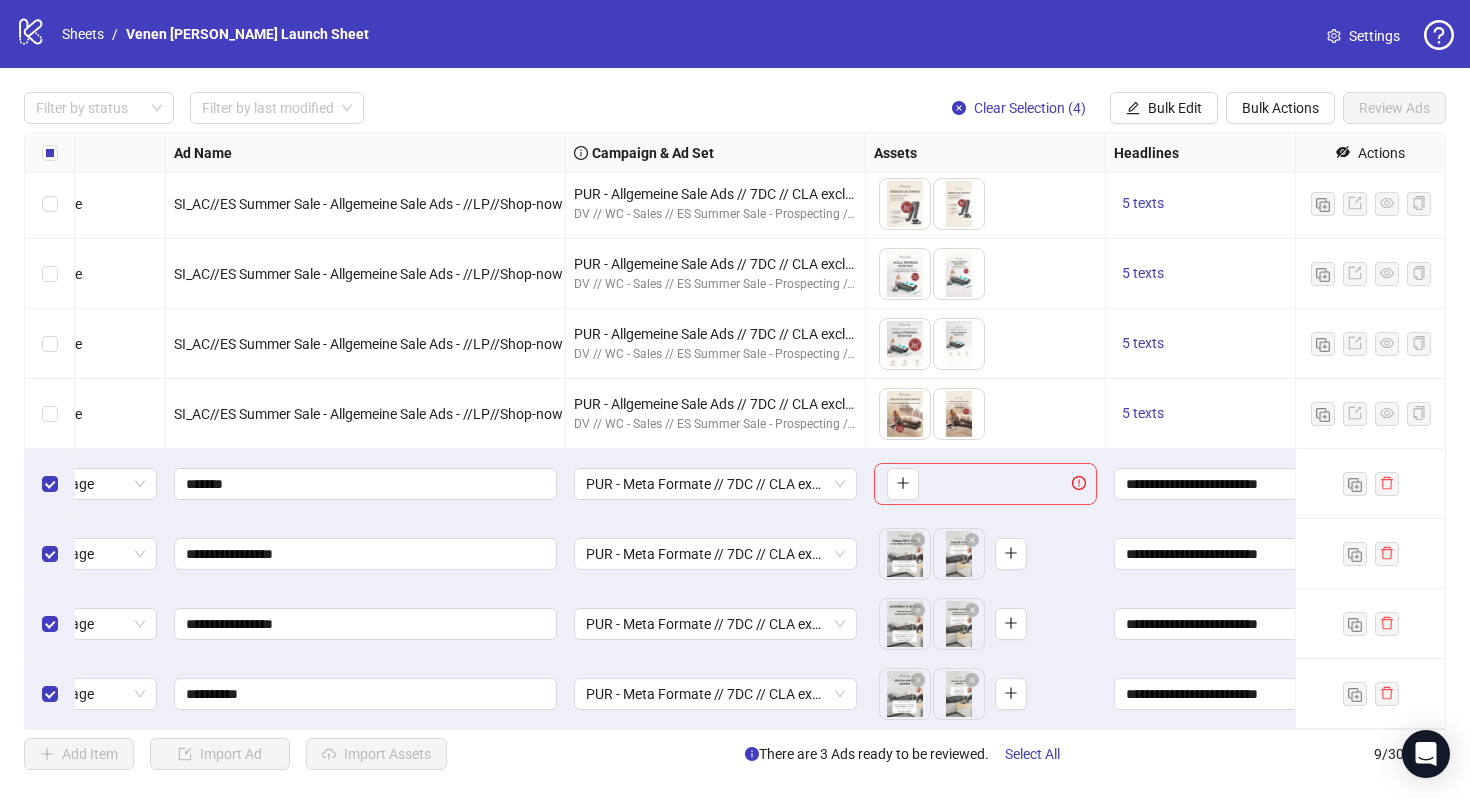 scroll, scrollTop: 74, scrollLeft: 0, axis: vertical 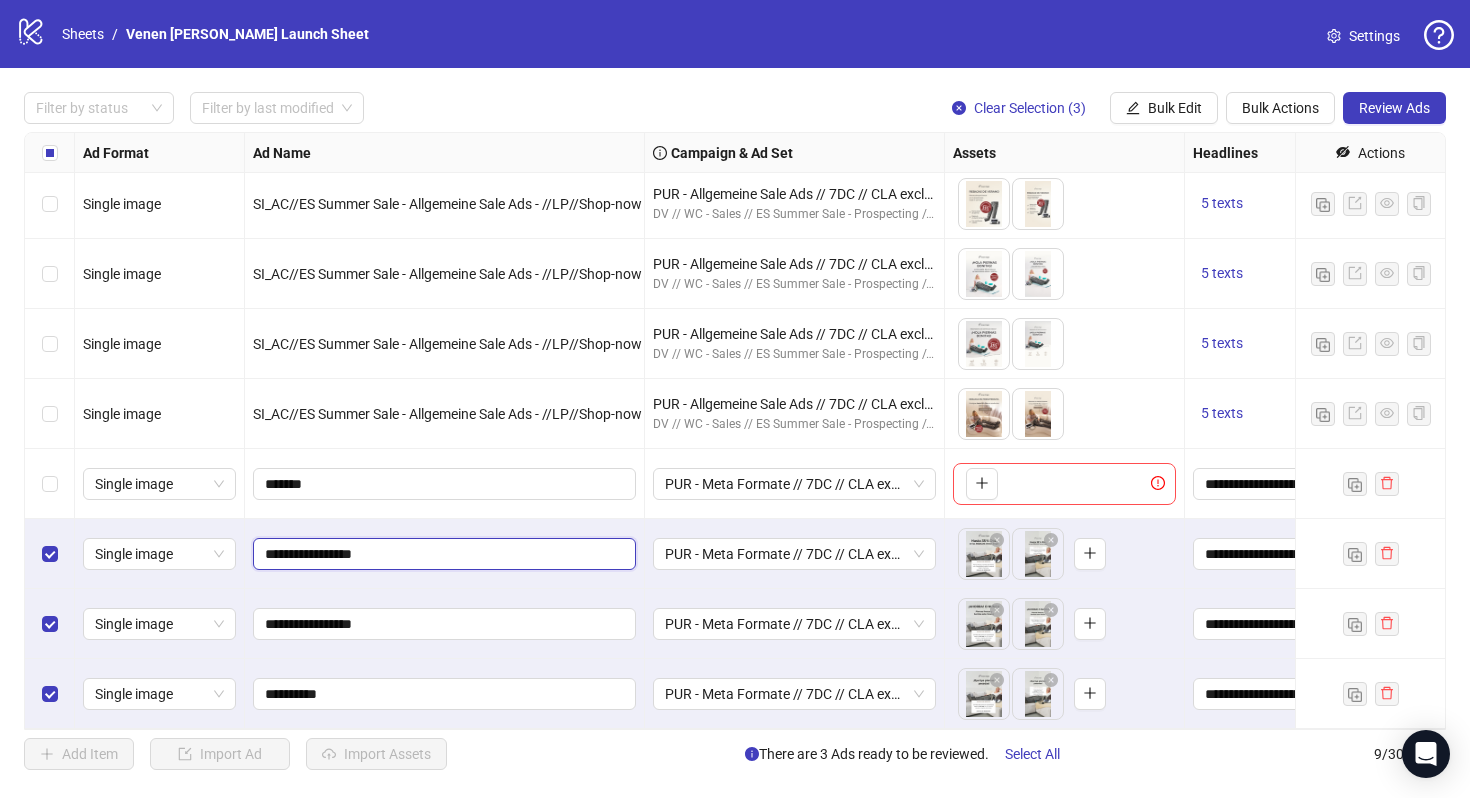 click on "**********" at bounding box center [442, 554] 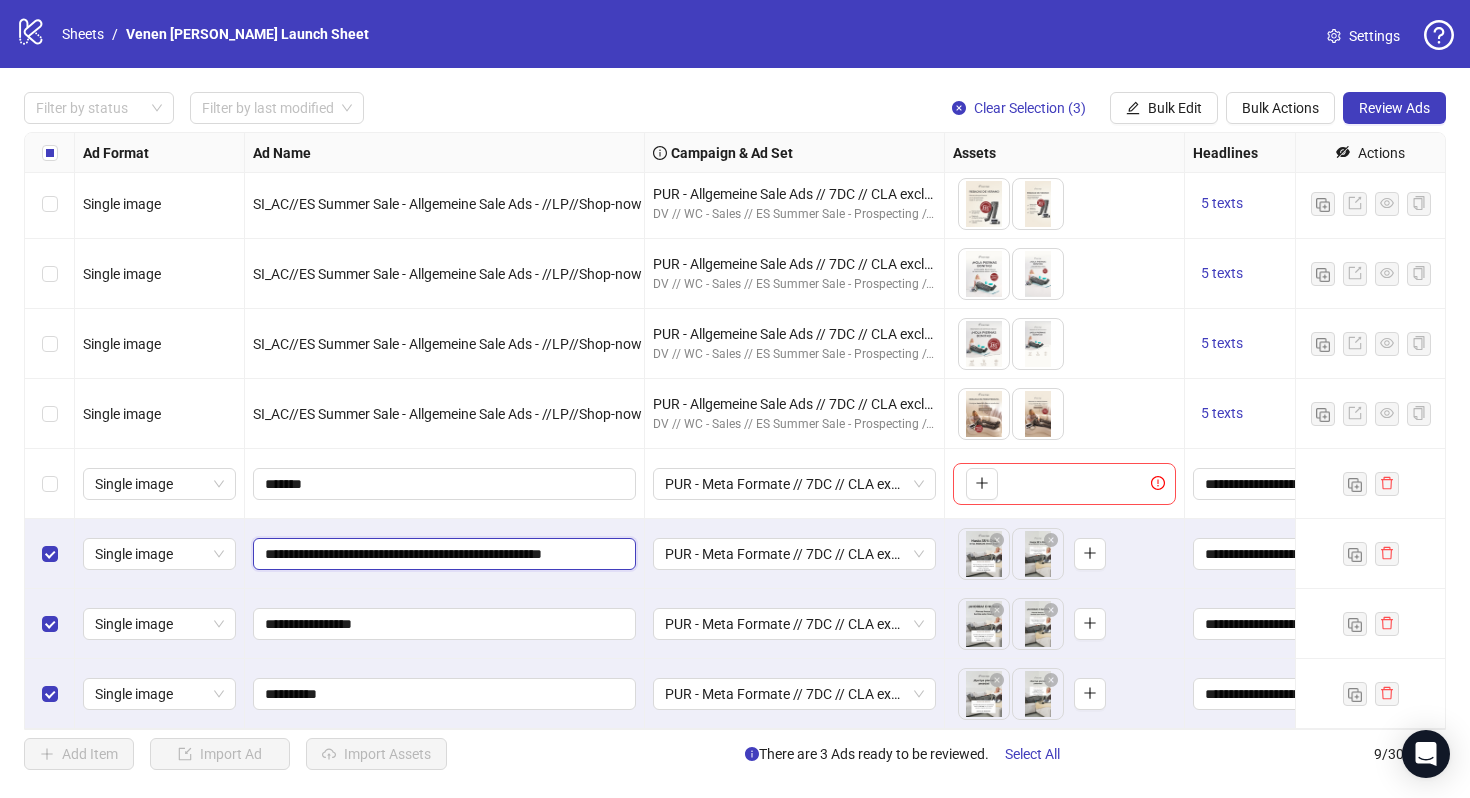 scroll, scrollTop: 0, scrollLeft: 1, axis: horizontal 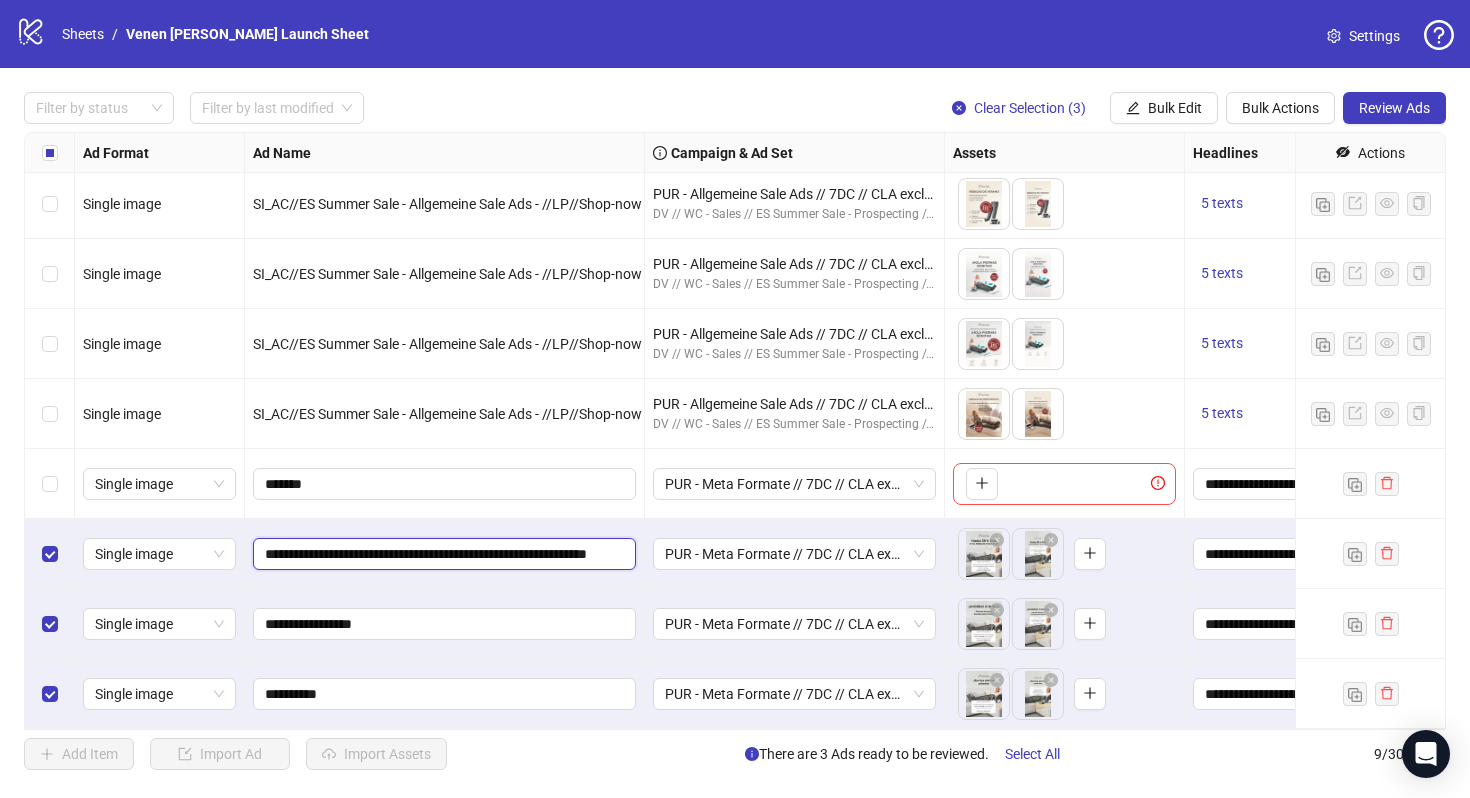 type on "**********" 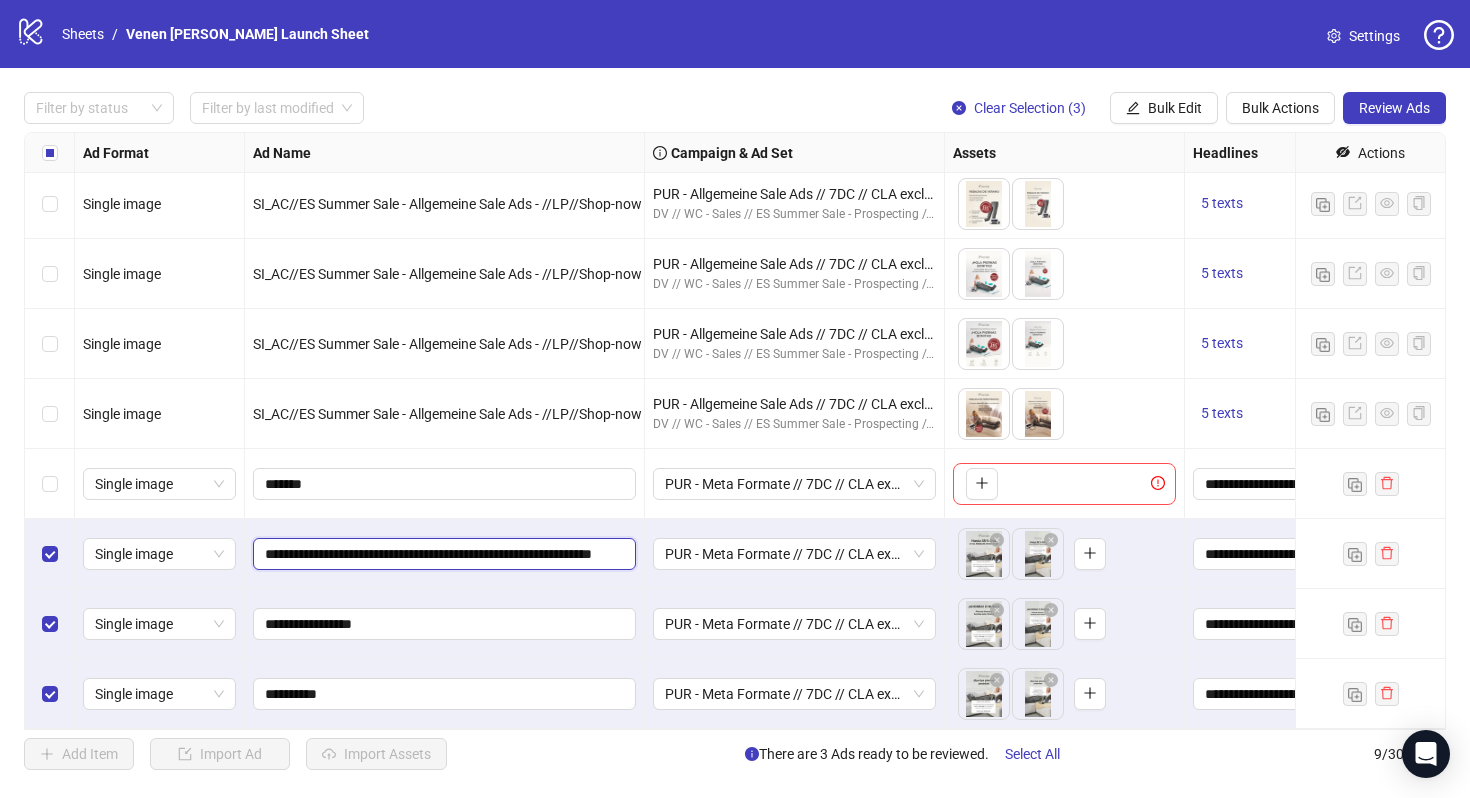 scroll, scrollTop: 0, scrollLeft: 73, axis: horizontal 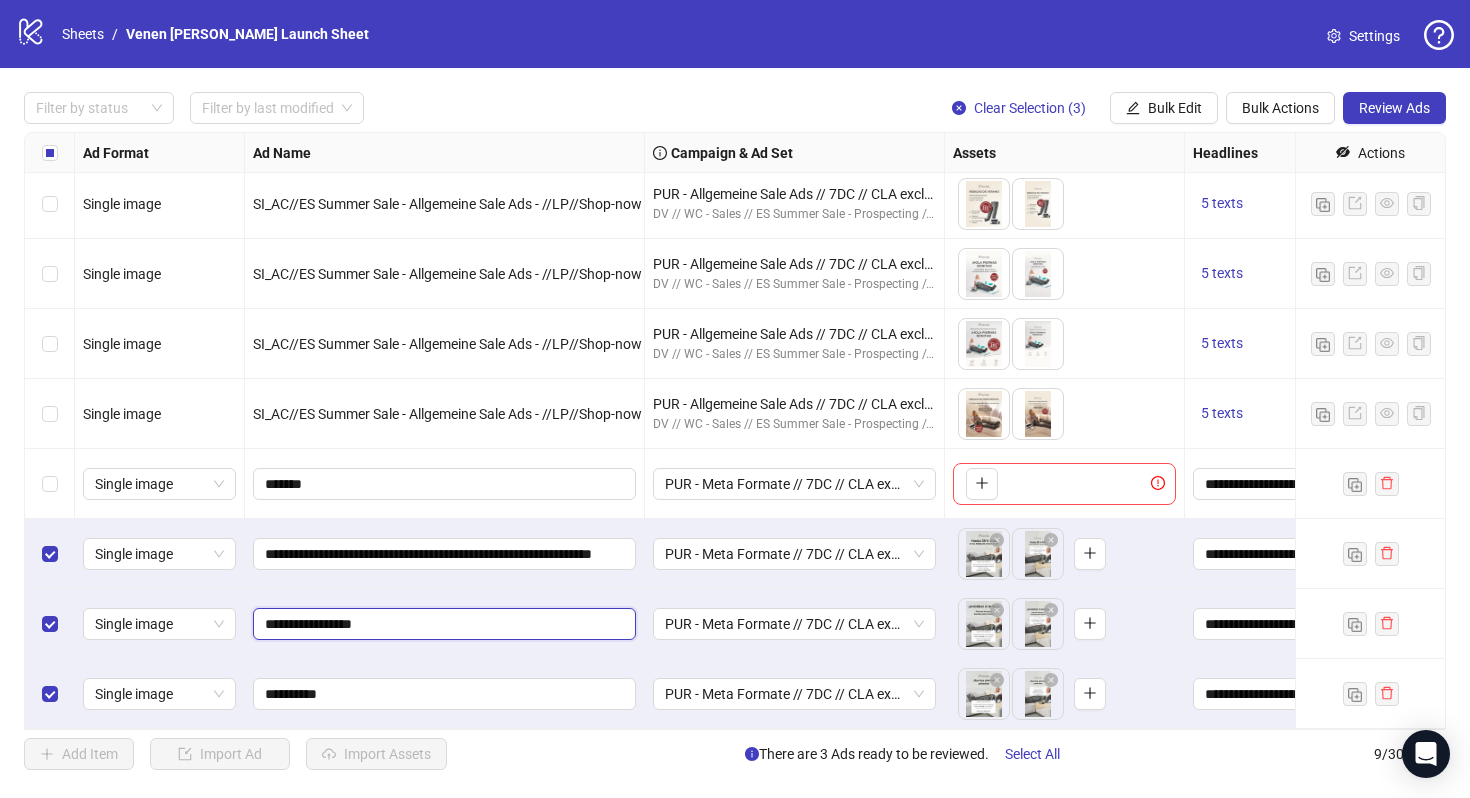 click on "**********" at bounding box center (442, 624) 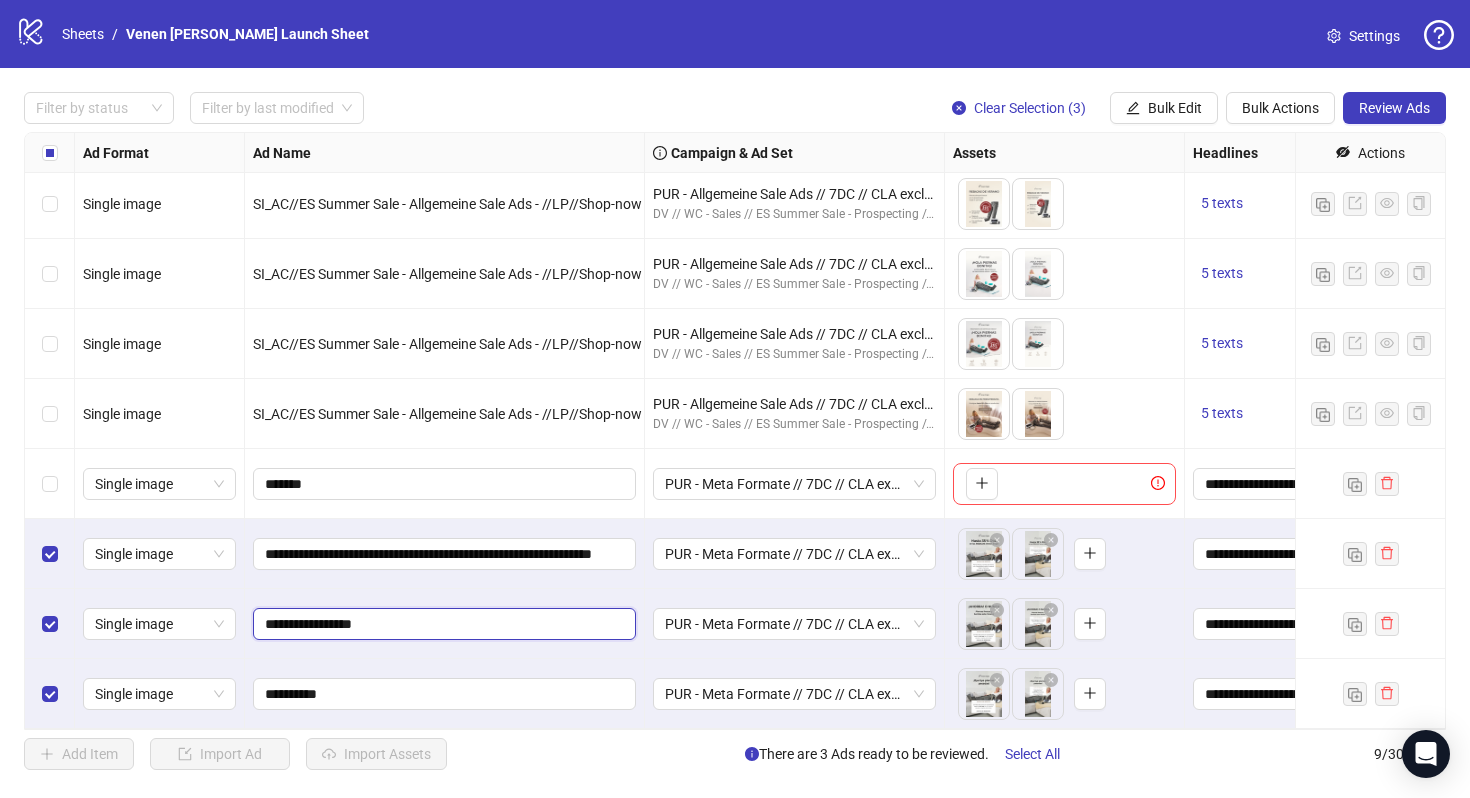 paste on "**********" 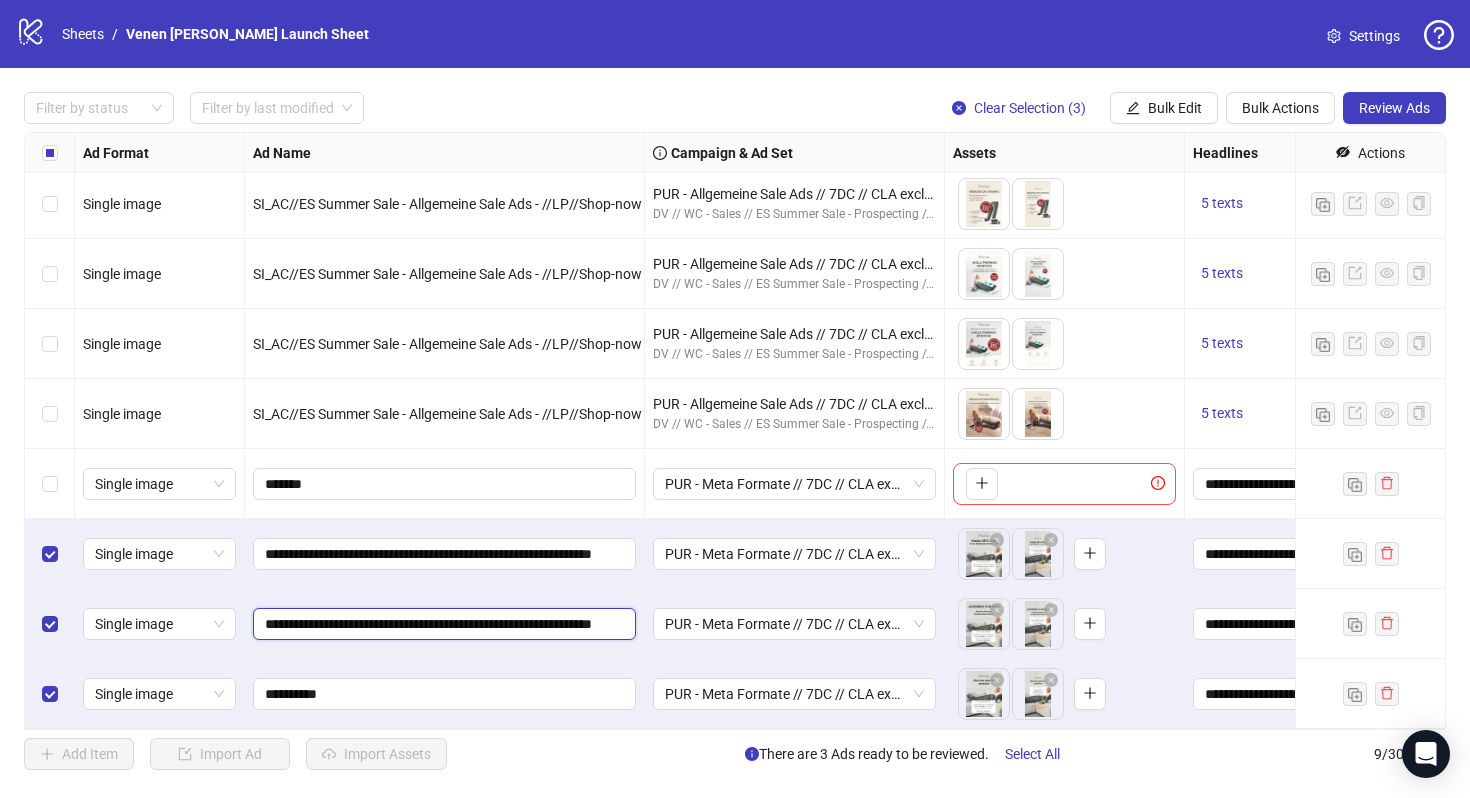 scroll, scrollTop: 0, scrollLeft: 73, axis: horizontal 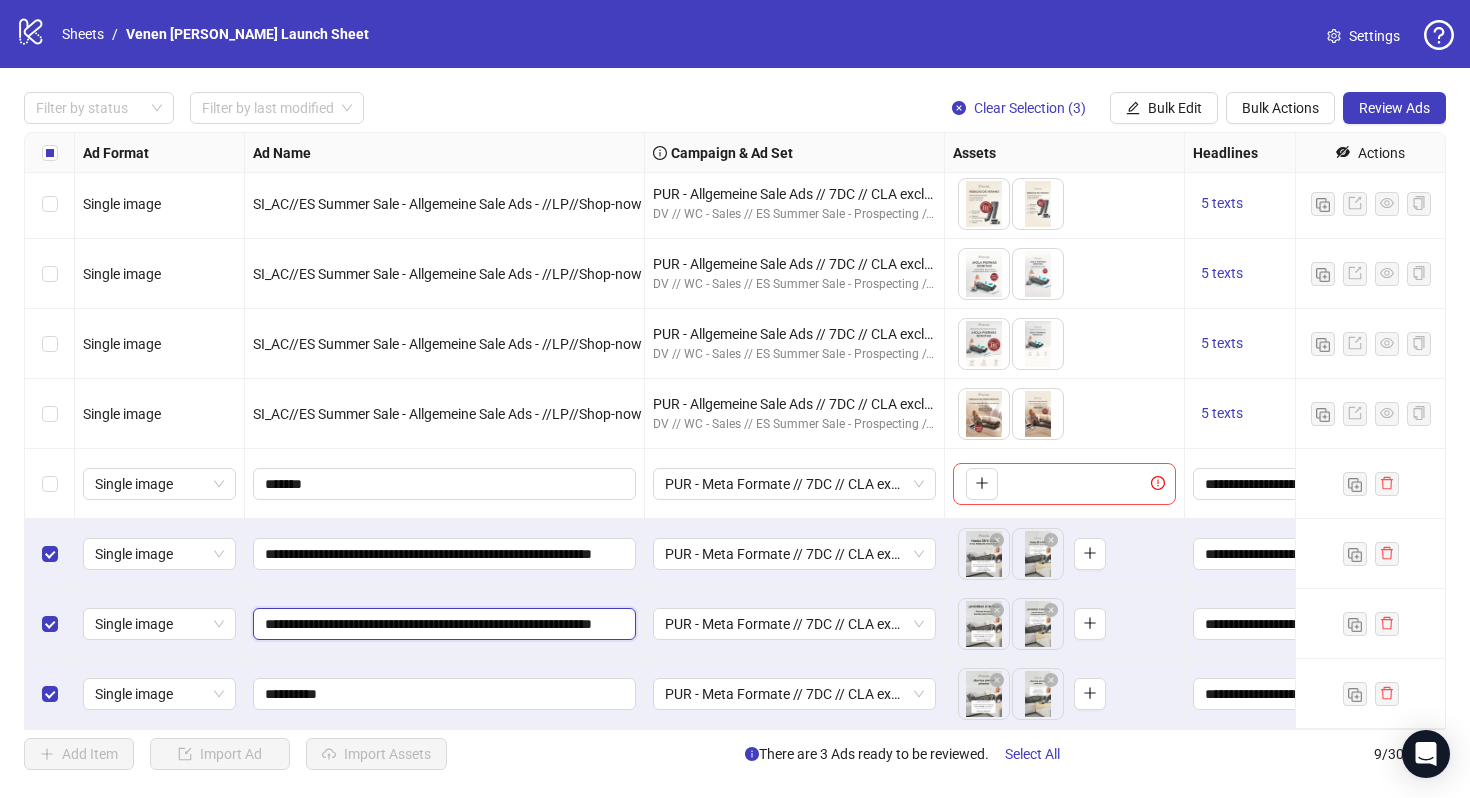 click on "**********" at bounding box center (442, 624) 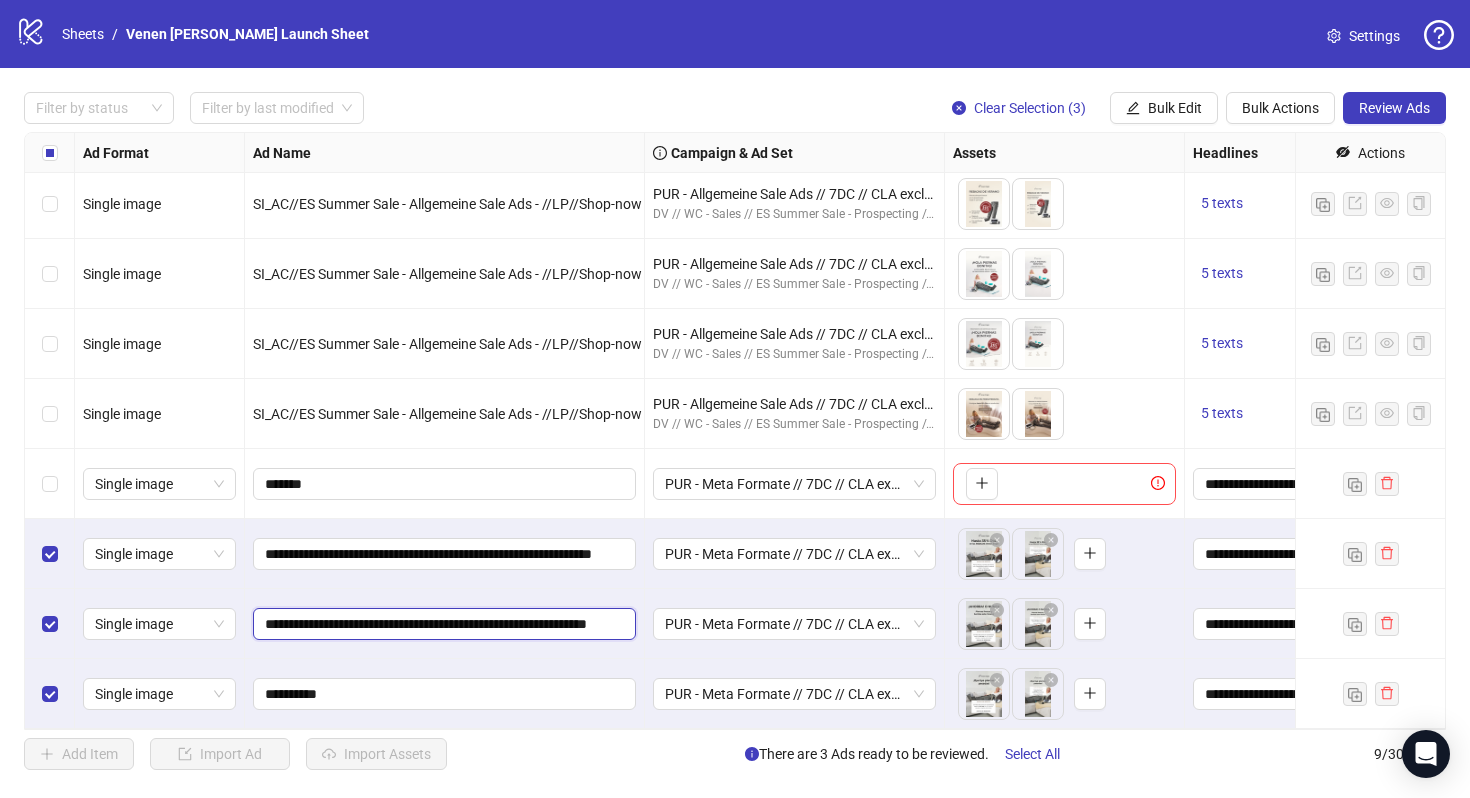 type on "**********" 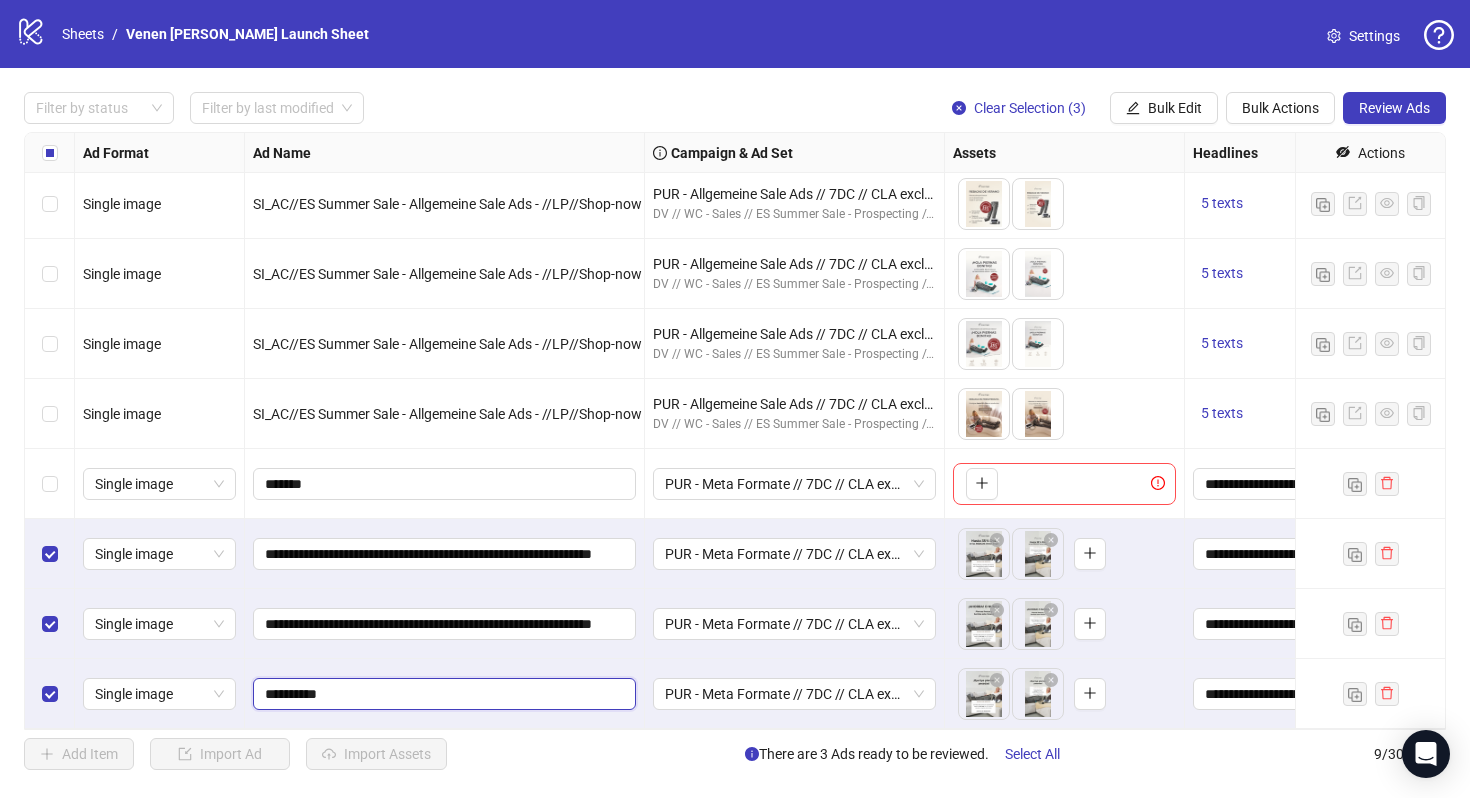 click on "**********" at bounding box center [442, 694] 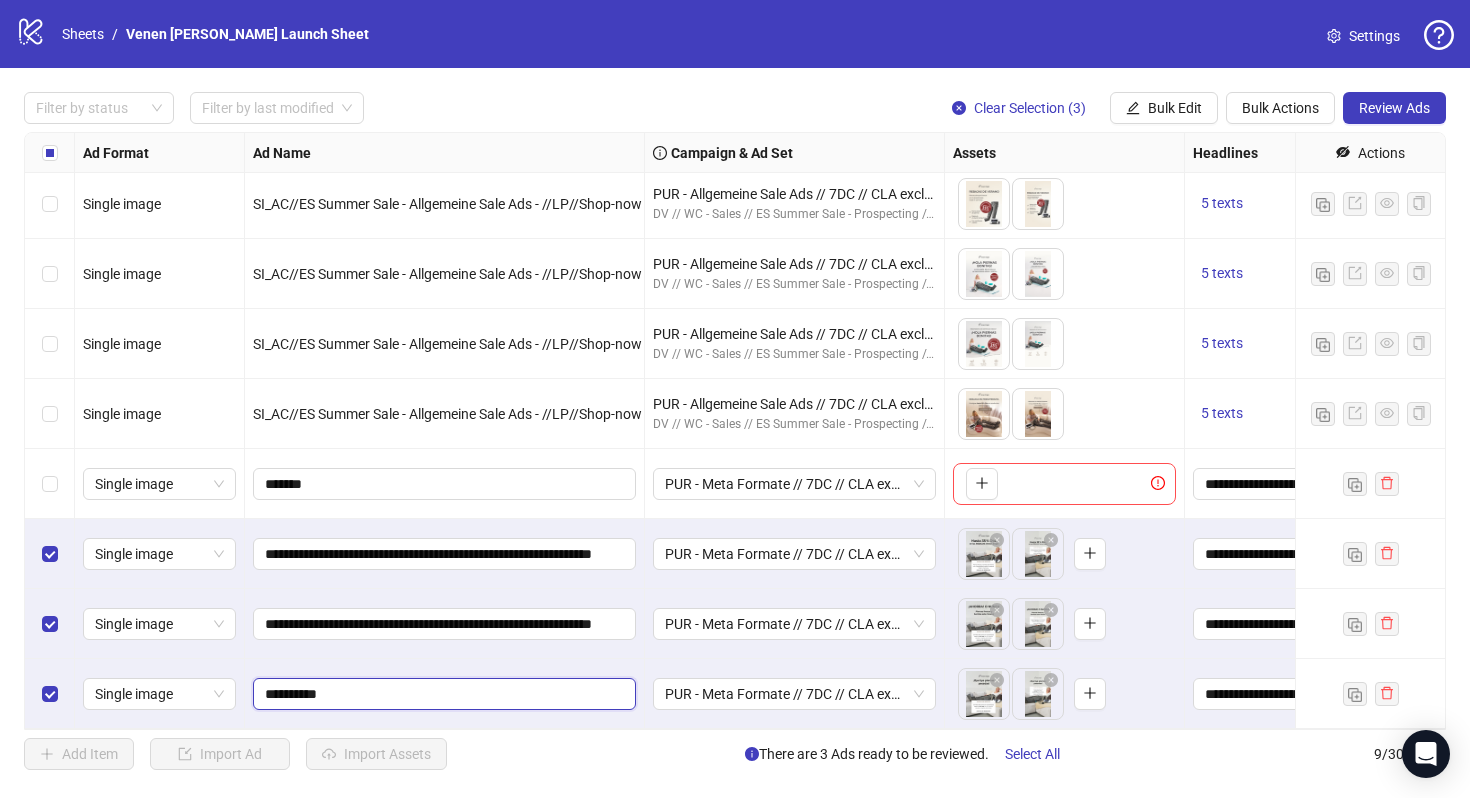 paste on "**********" 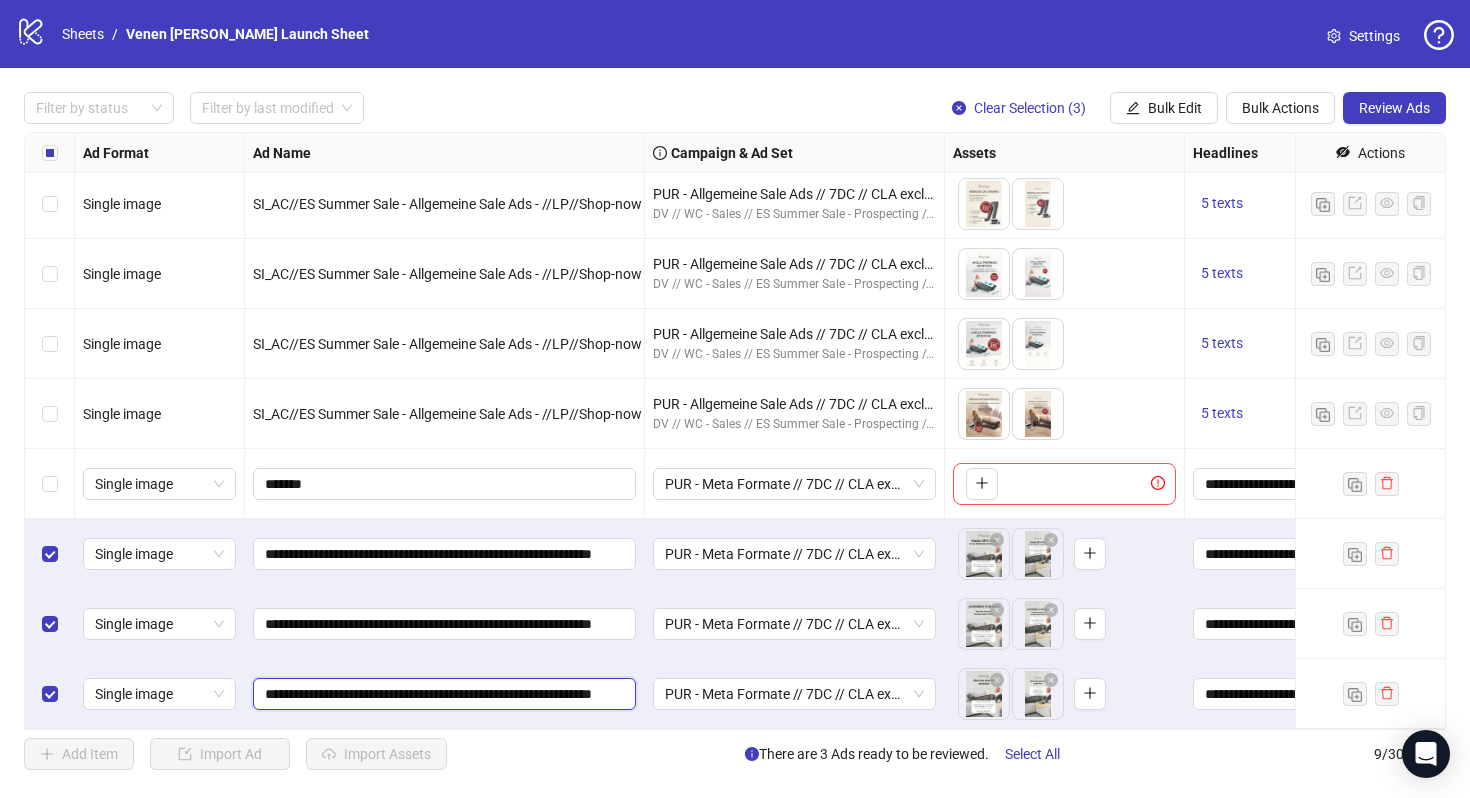 scroll, scrollTop: 0, scrollLeft: 73, axis: horizontal 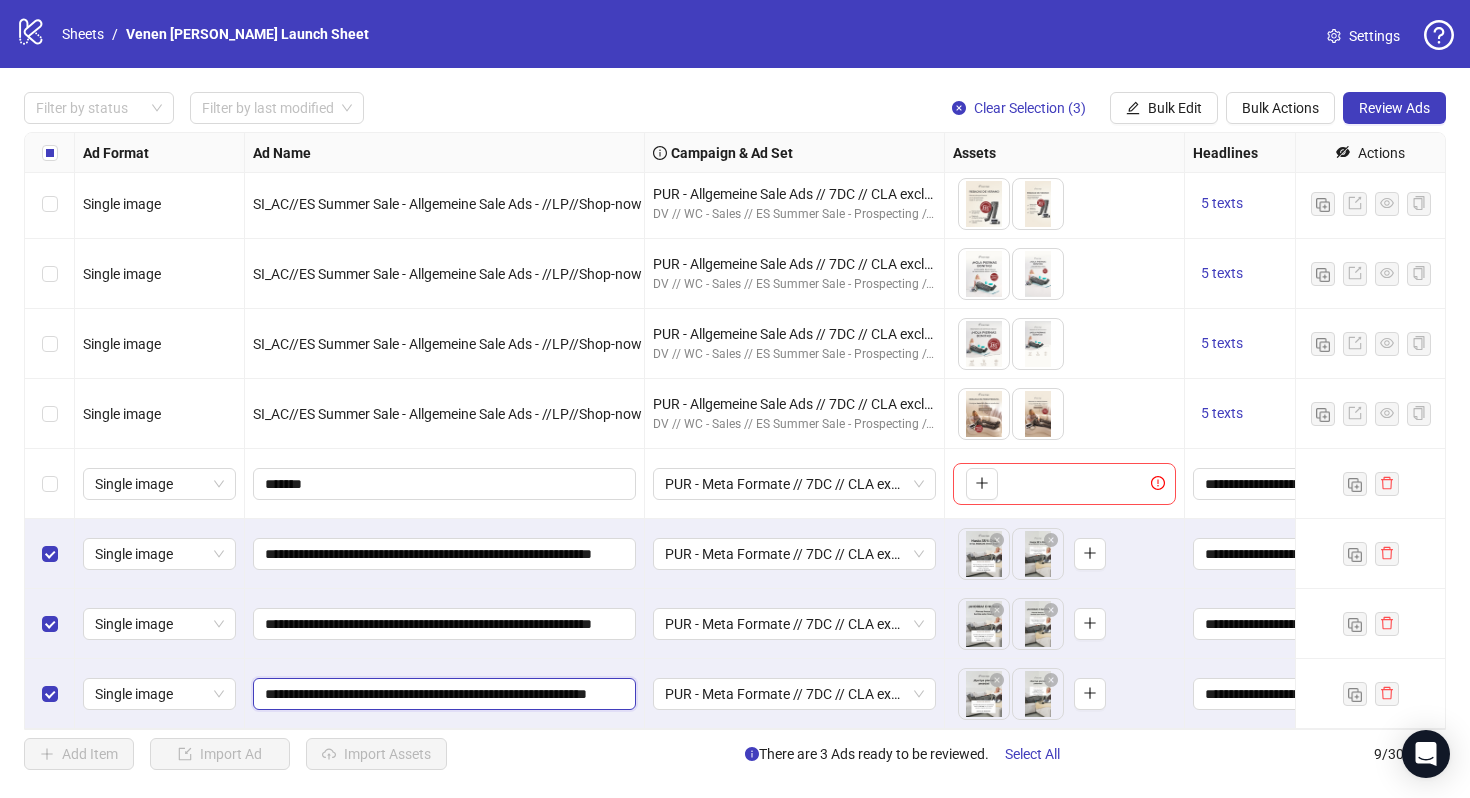 type on "**********" 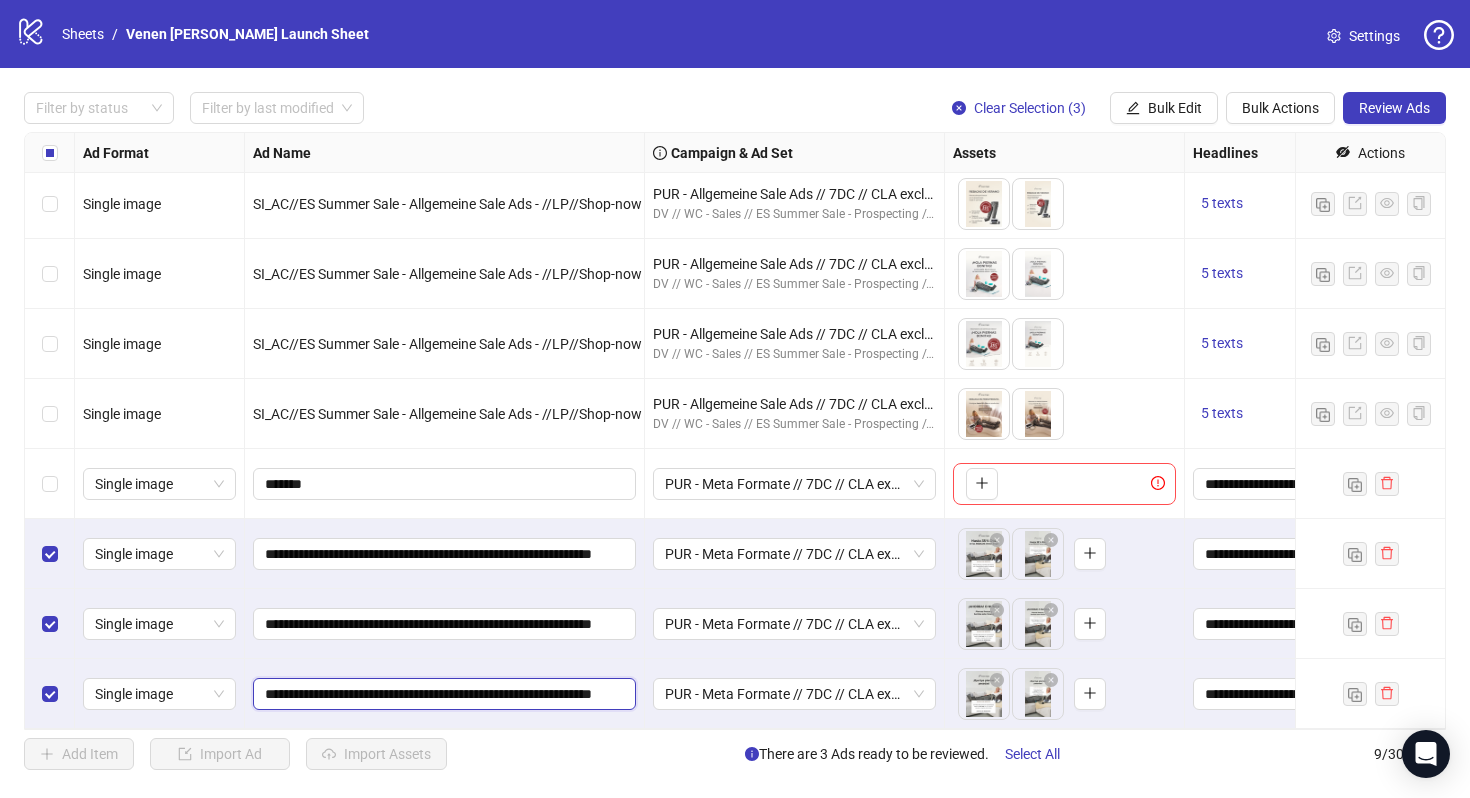 click on "**********" at bounding box center [442, 694] 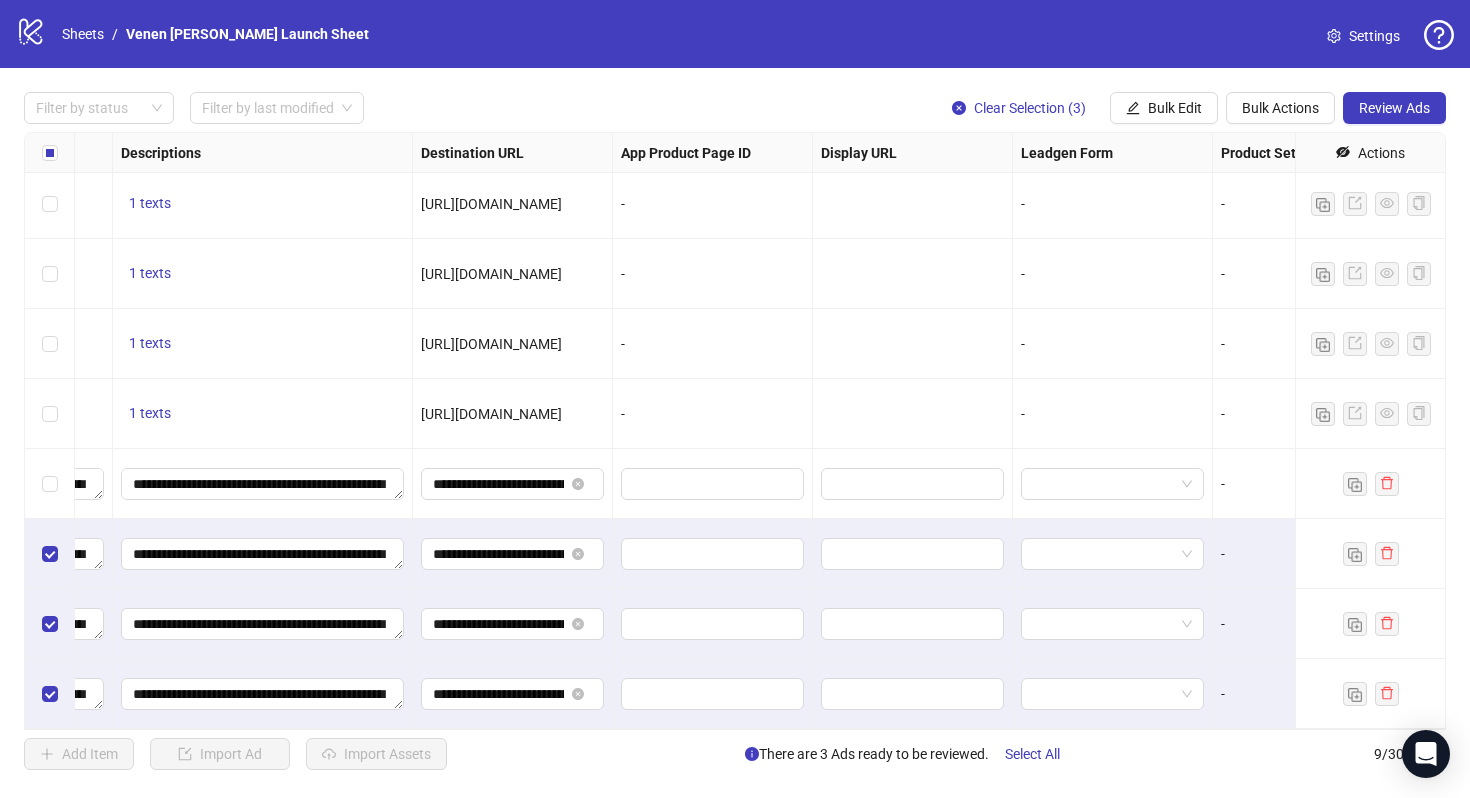 scroll, scrollTop: 74, scrollLeft: 1573, axis: both 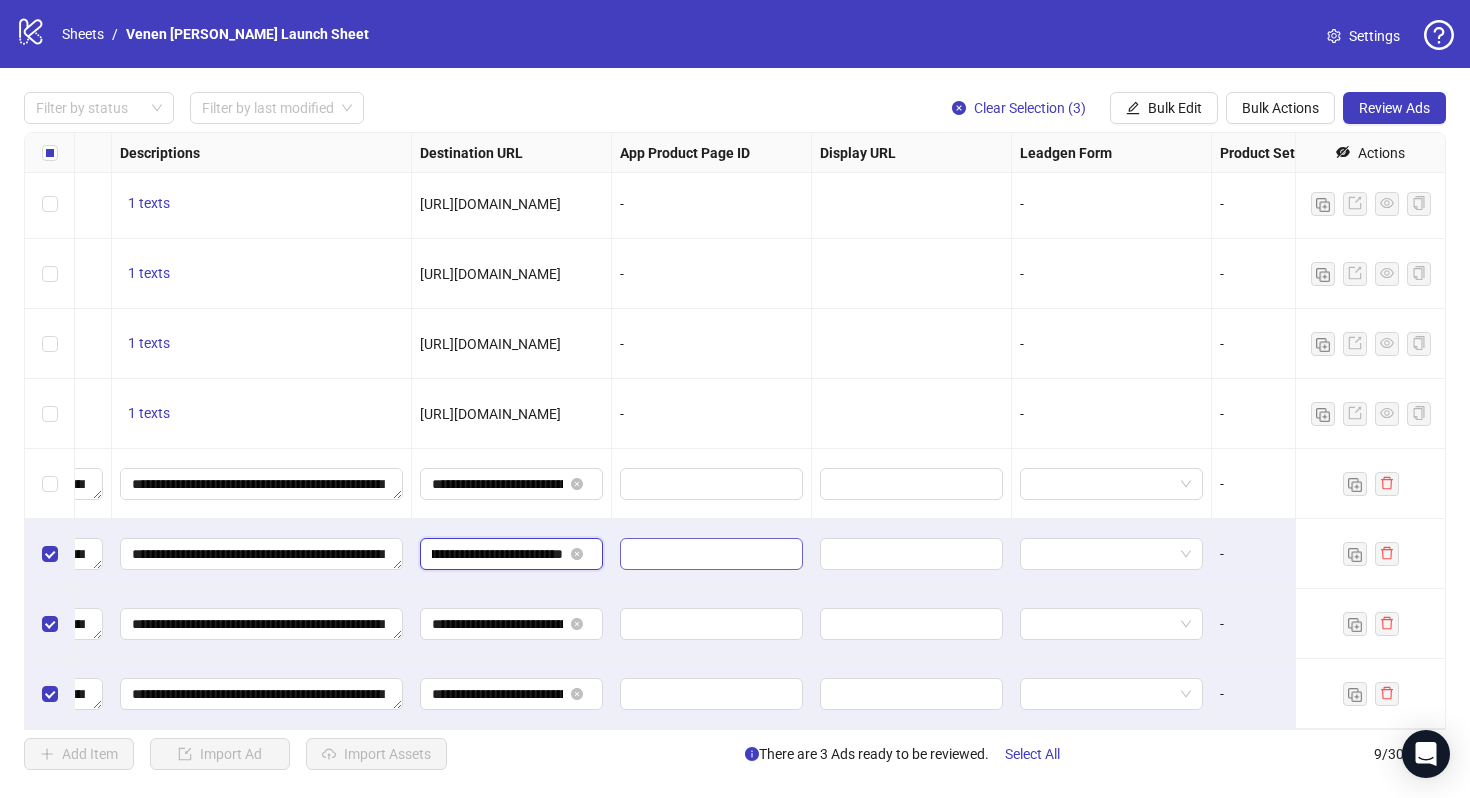 drag, startPoint x: 528, startPoint y: 554, endPoint x: 636, endPoint y: 557, distance: 108.04166 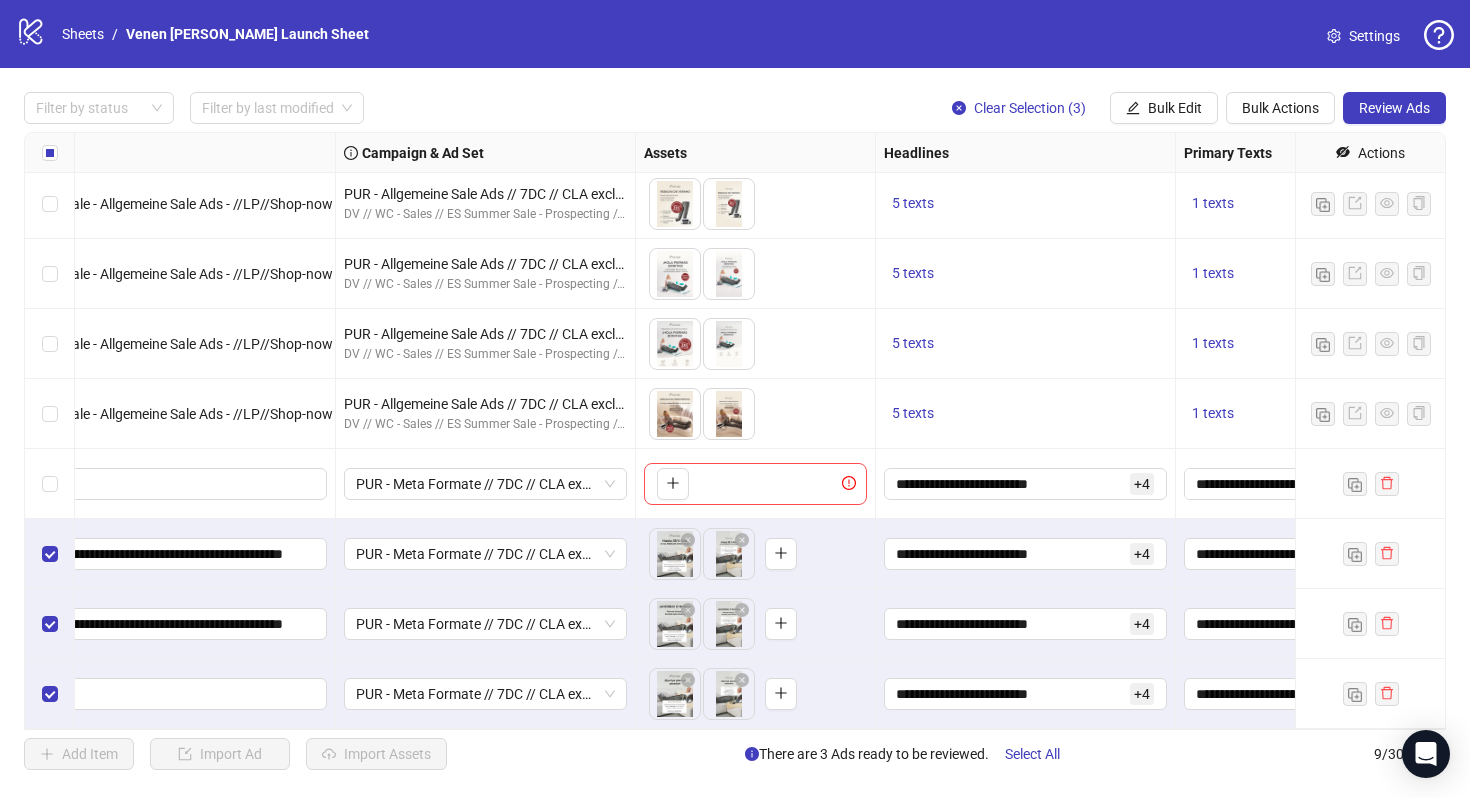 scroll, scrollTop: 74, scrollLeft: 0, axis: vertical 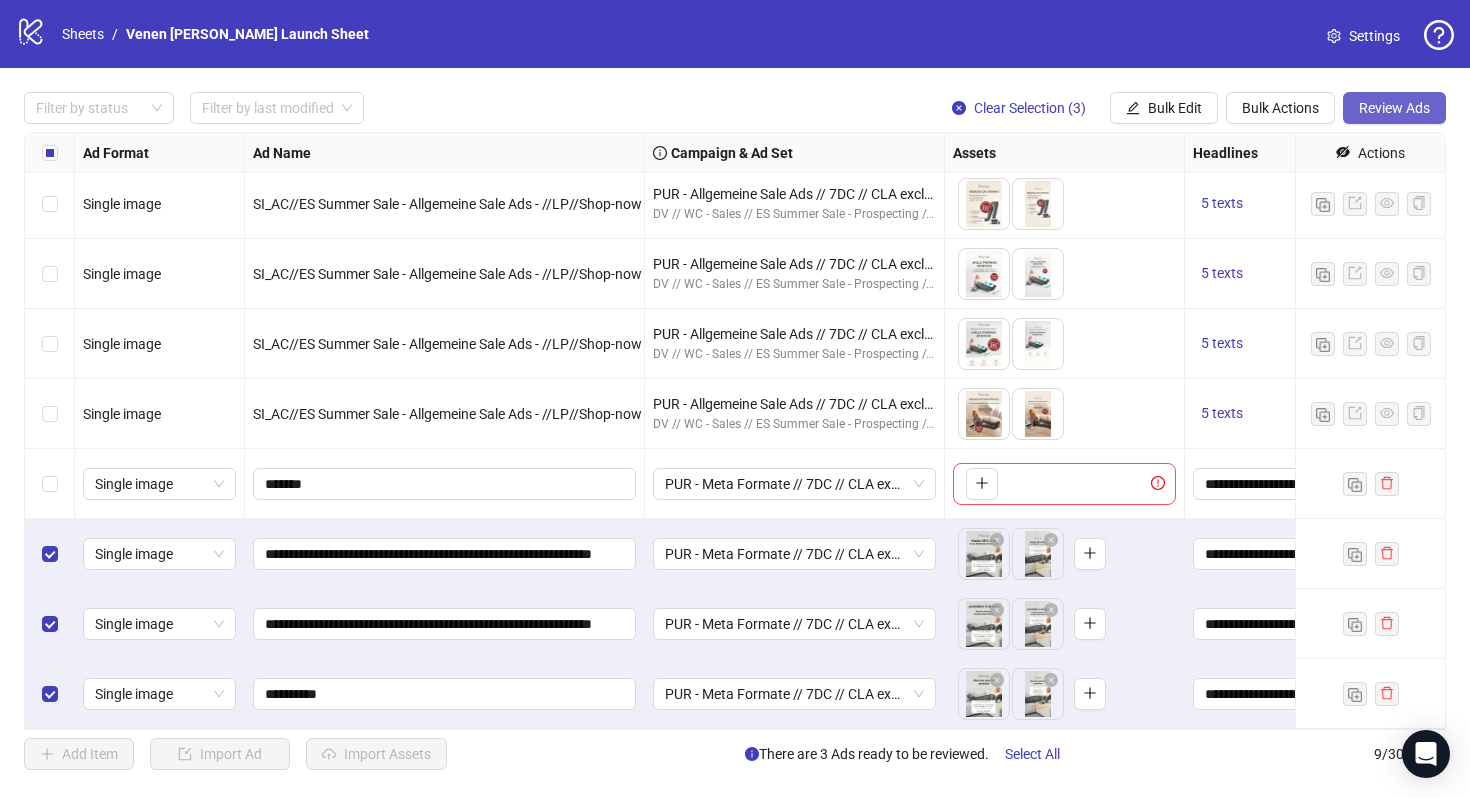 click on "Review Ads" at bounding box center [1394, 108] 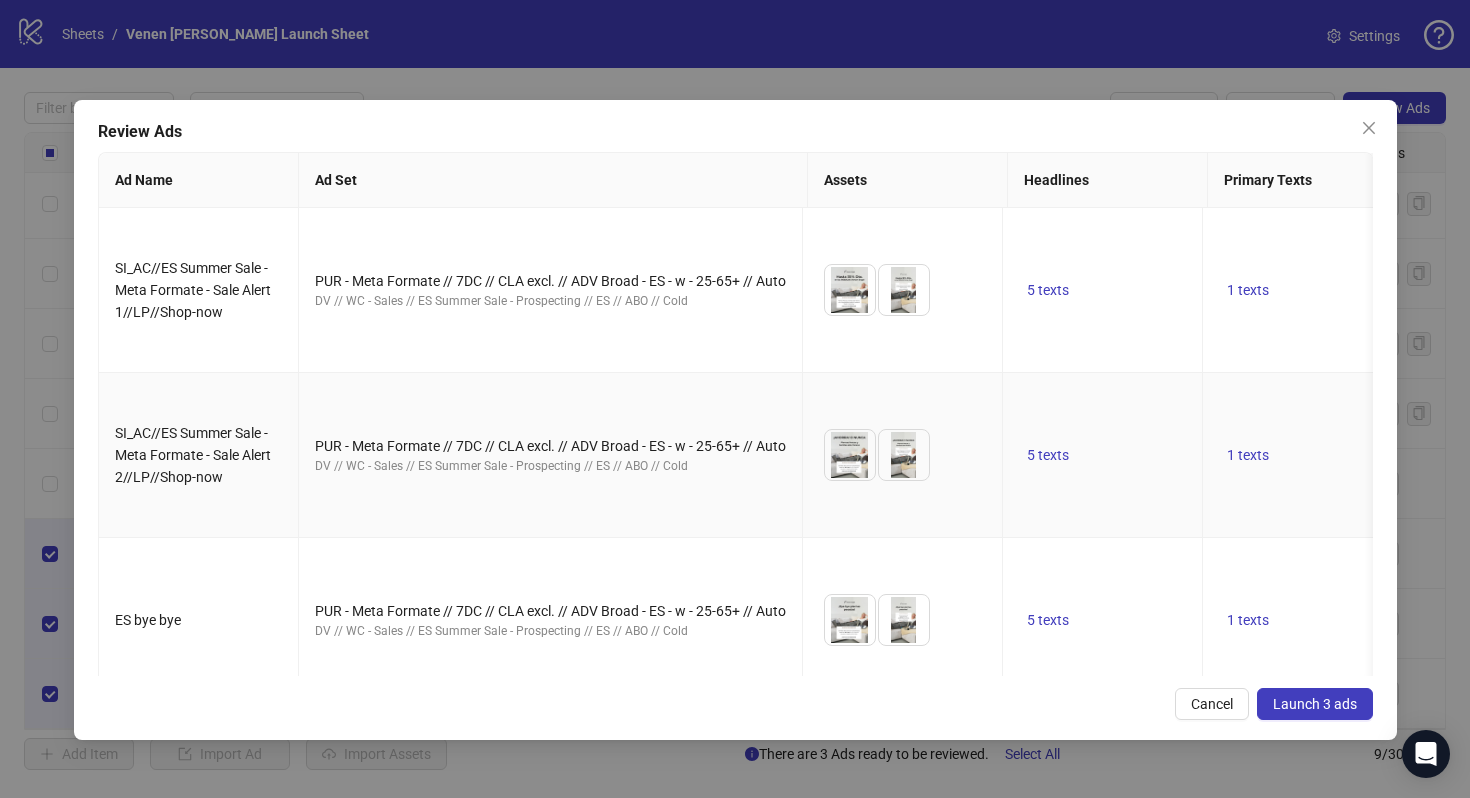 scroll, scrollTop: 27, scrollLeft: 0, axis: vertical 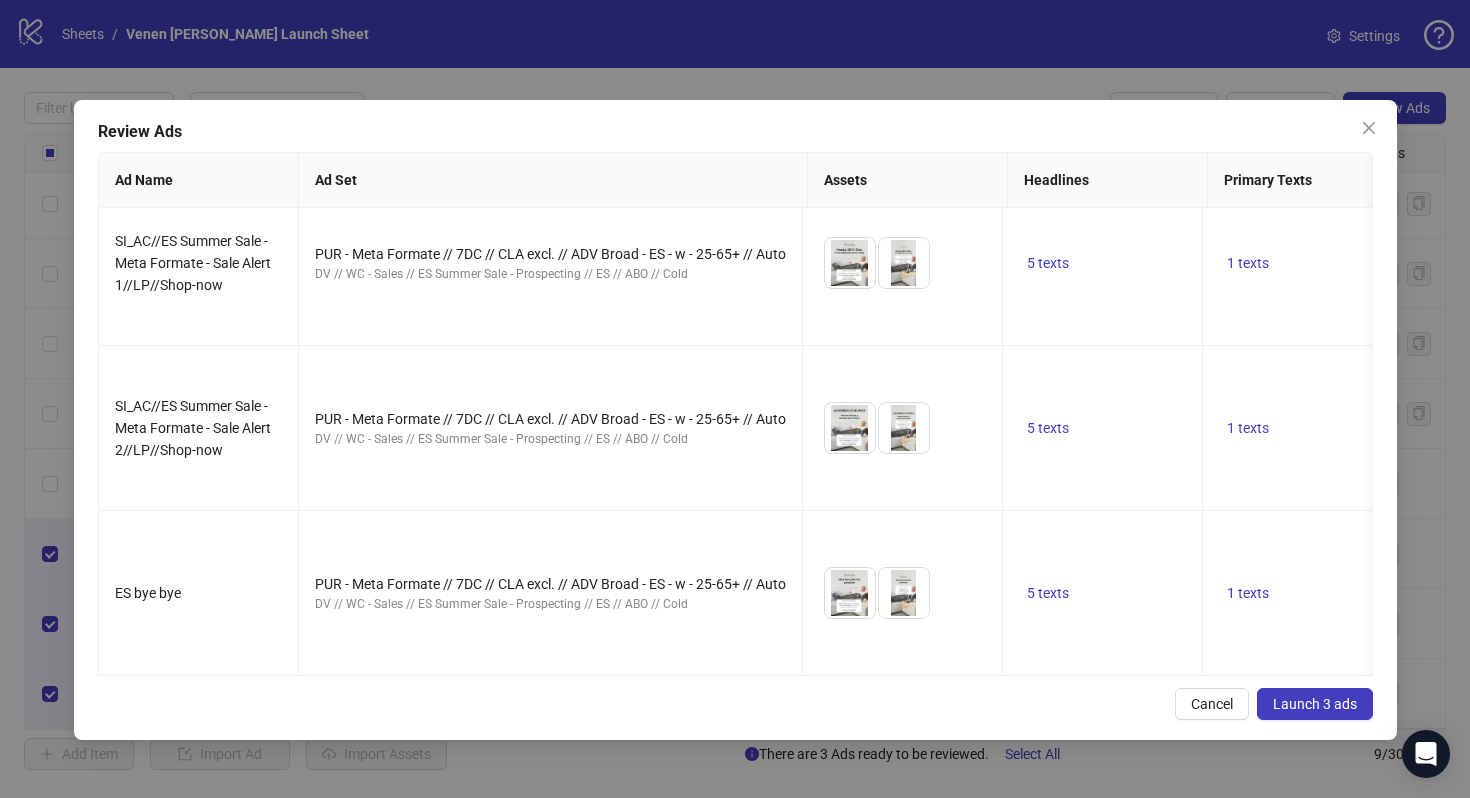 click on "Launch 3 ads" at bounding box center [1315, 704] 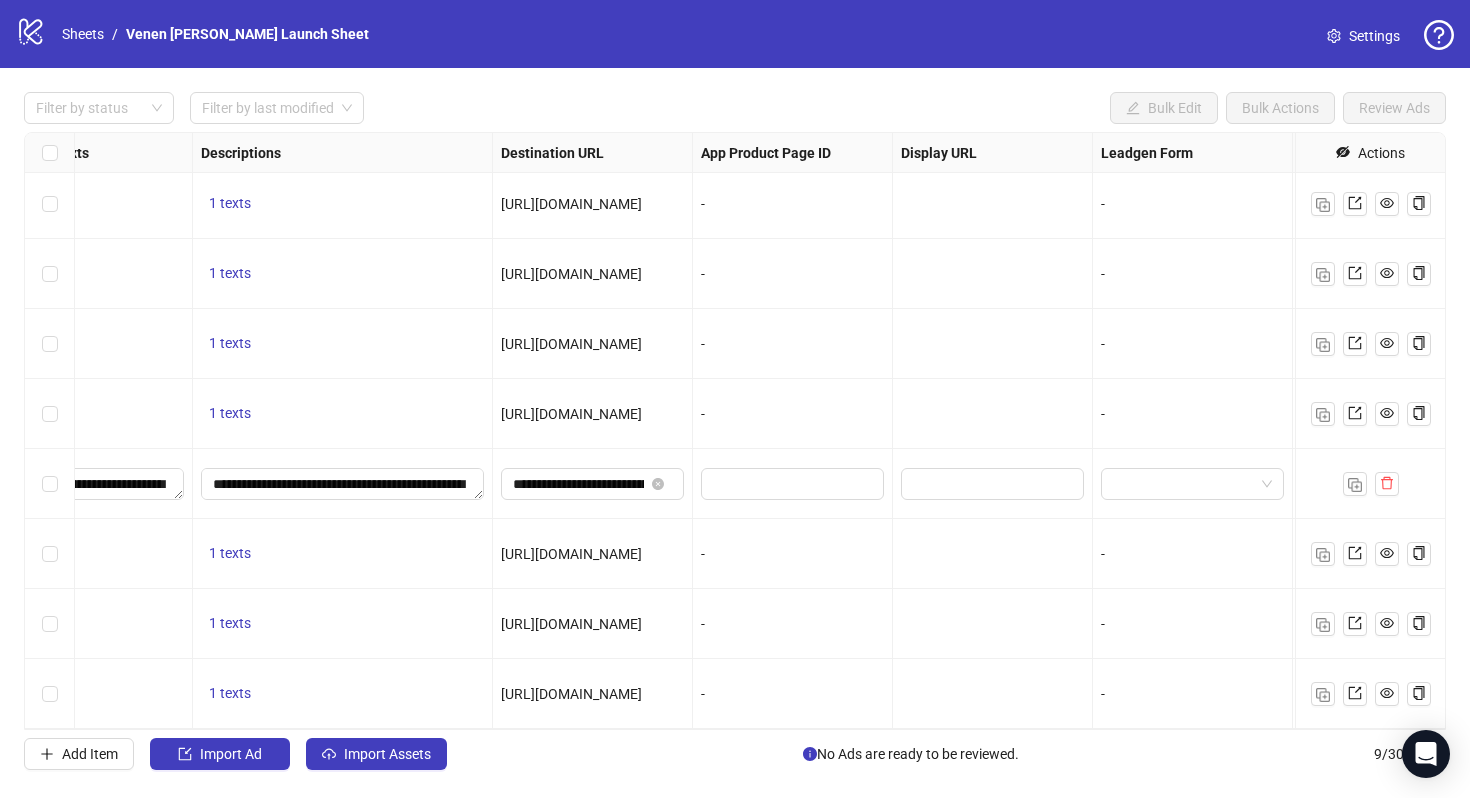 scroll, scrollTop: 74, scrollLeft: 1850, axis: both 